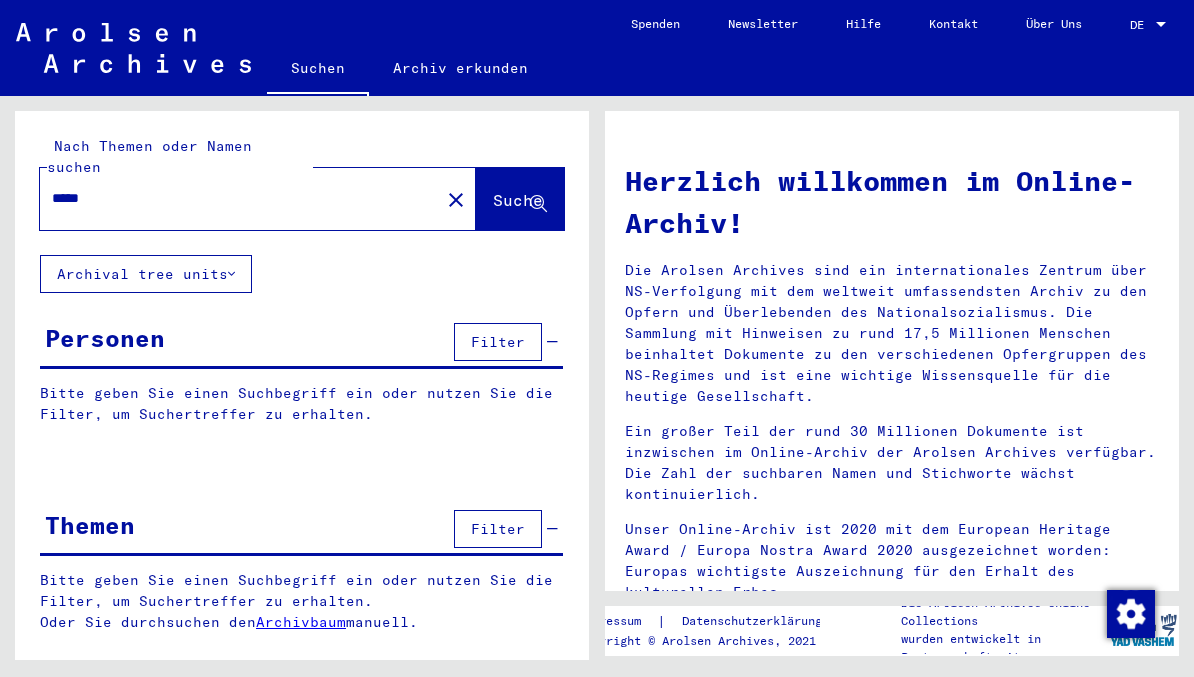 scroll, scrollTop: 0, scrollLeft: 0, axis: both 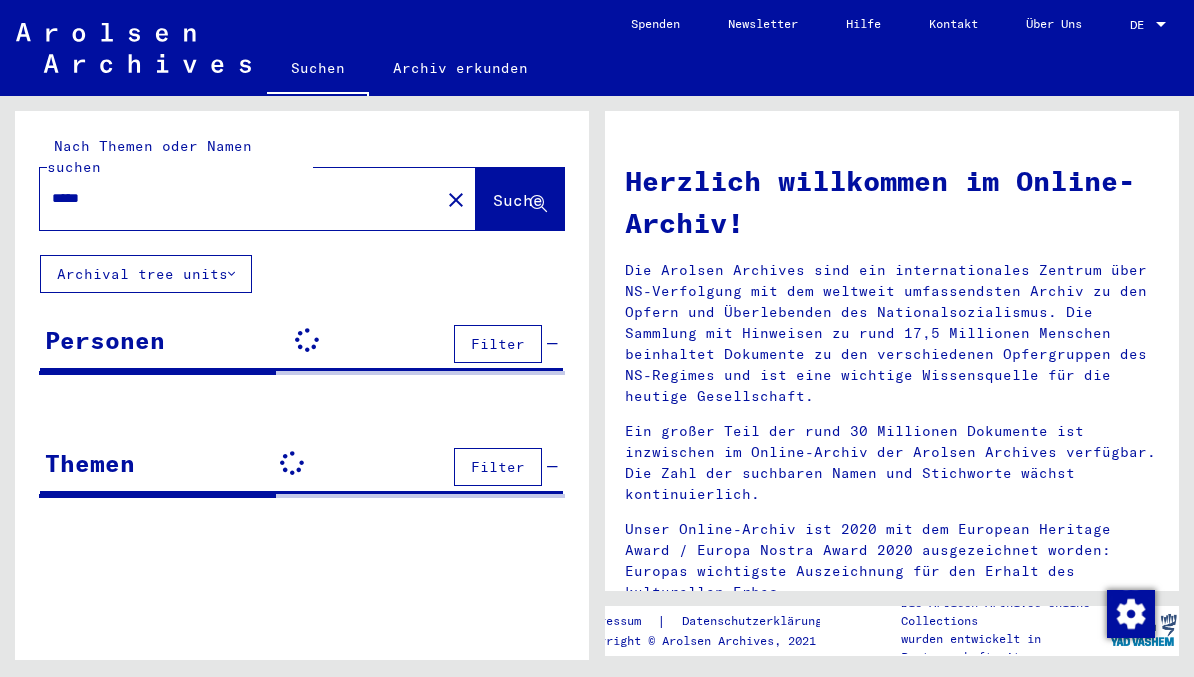click on "*****" at bounding box center (234, 198) 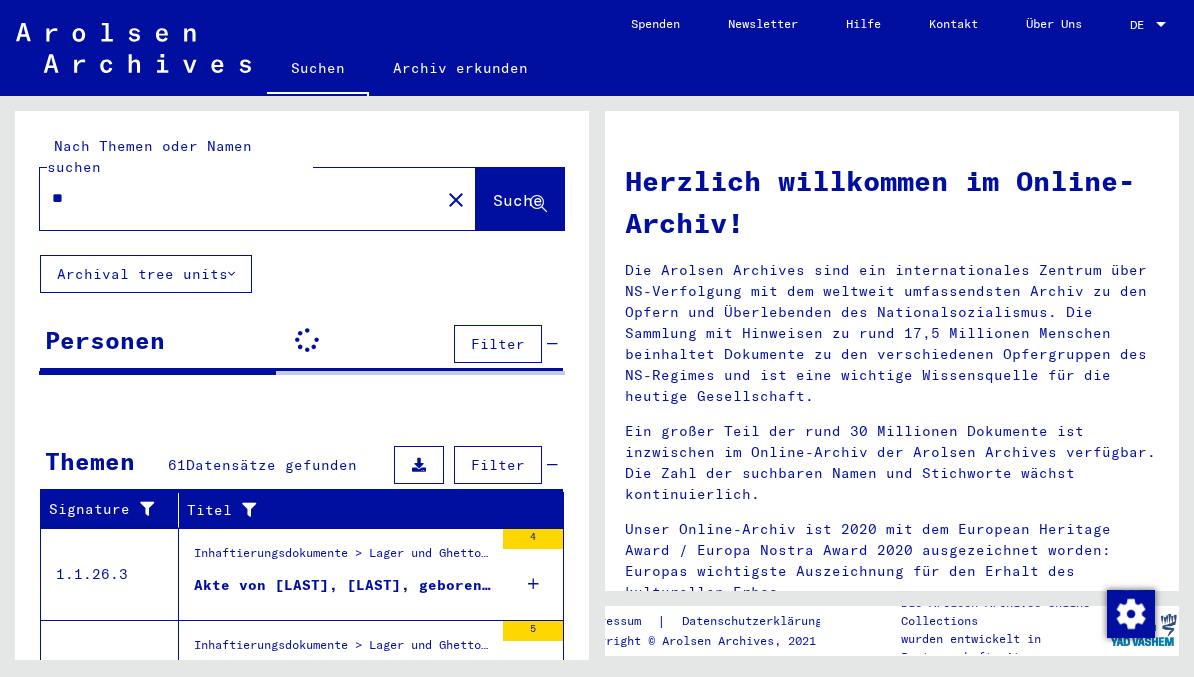 type on "*" 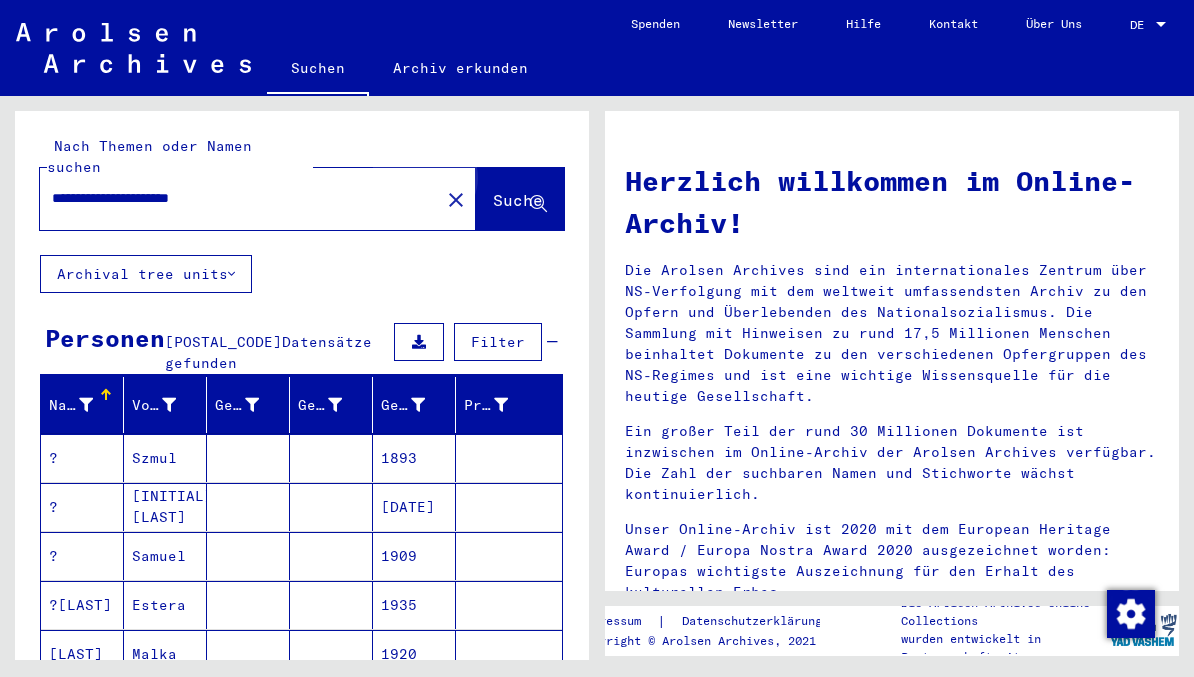 click on "Suche" 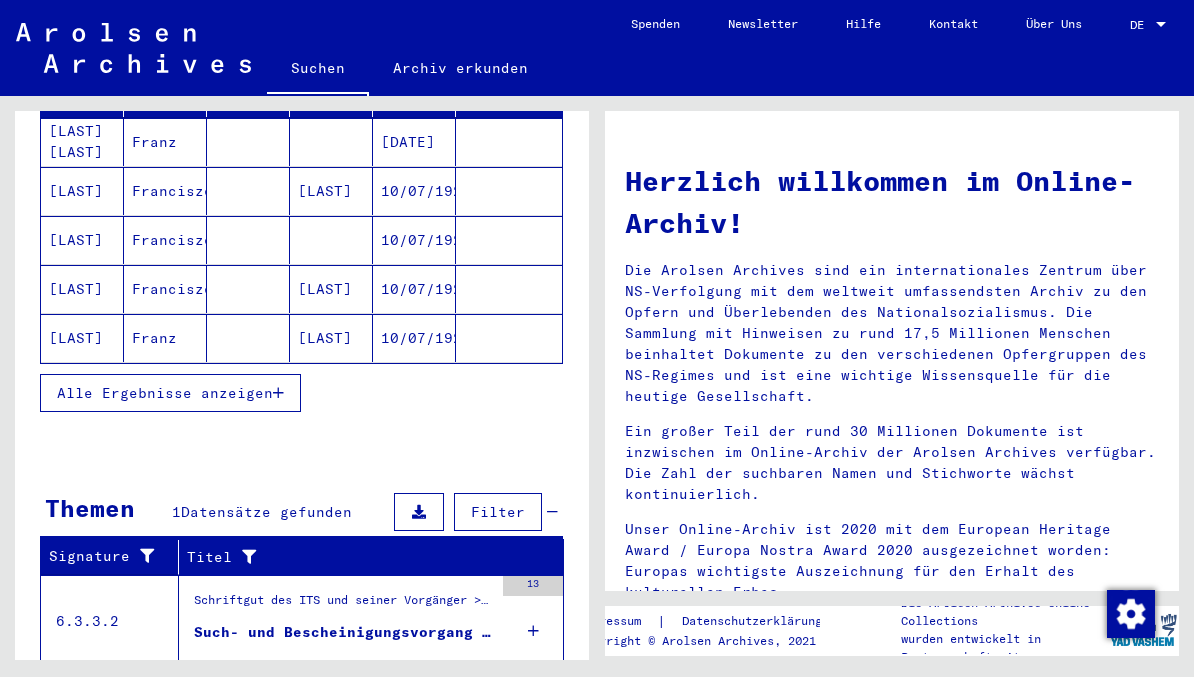 scroll, scrollTop: 309, scrollLeft: 0, axis: vertical 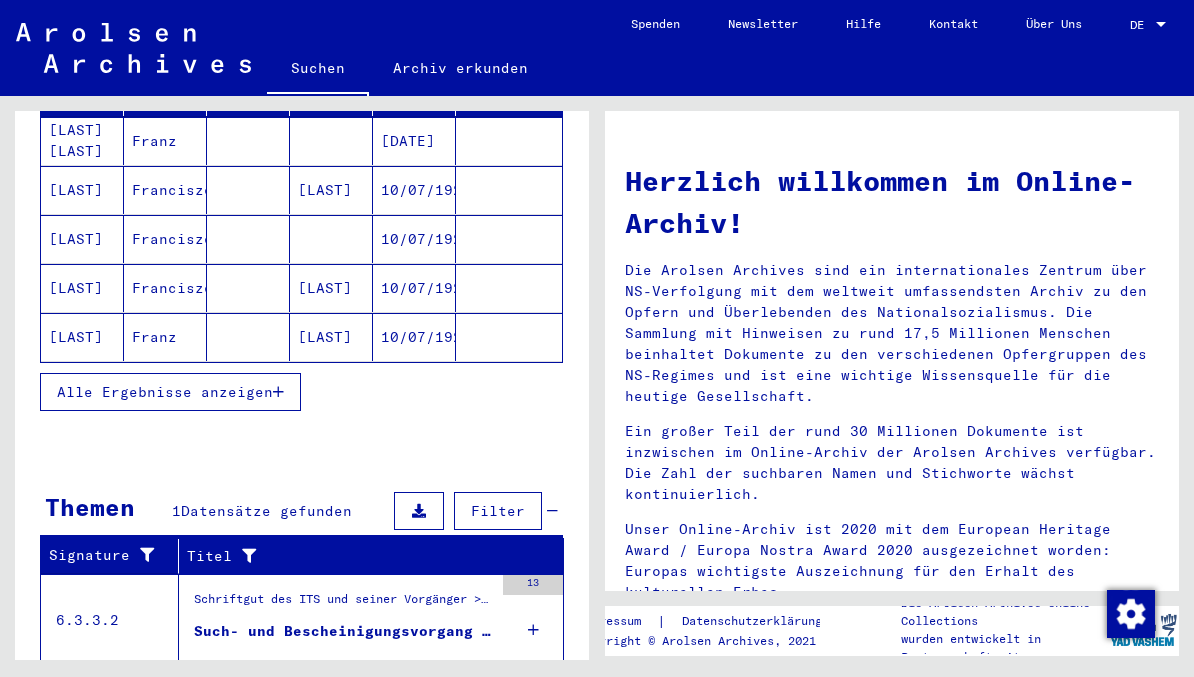 click at bounding box center [278, 392] 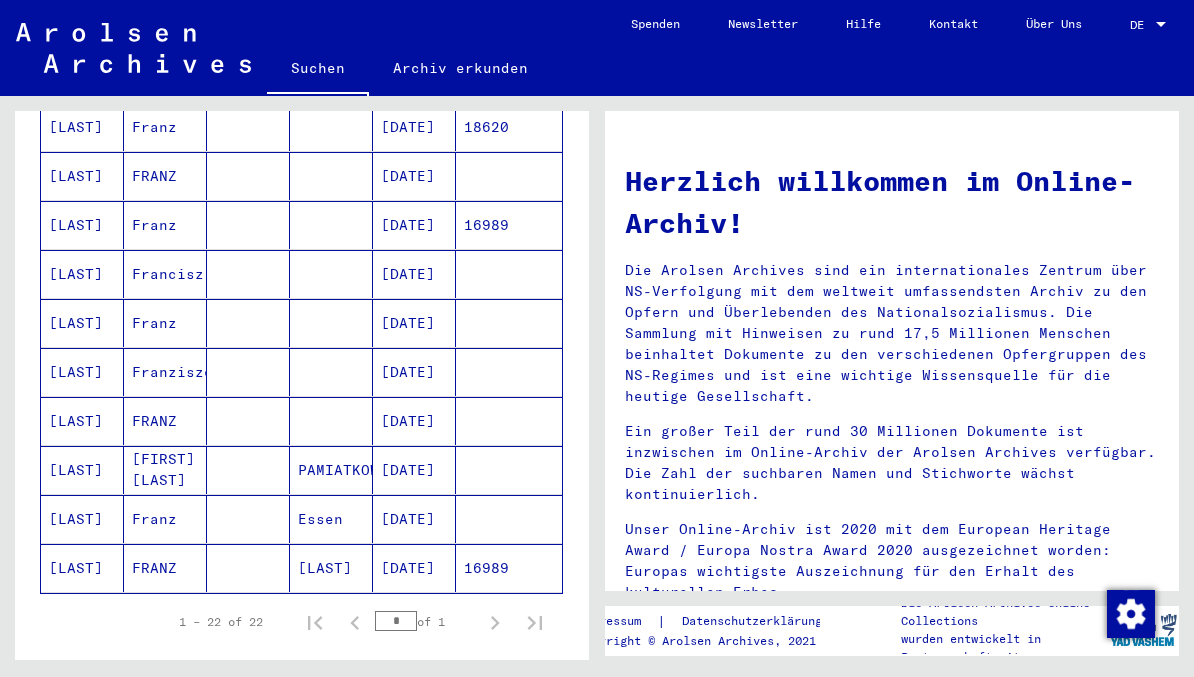scroll, scrollTop: 956, scrollLeft: 0, axis: vertical 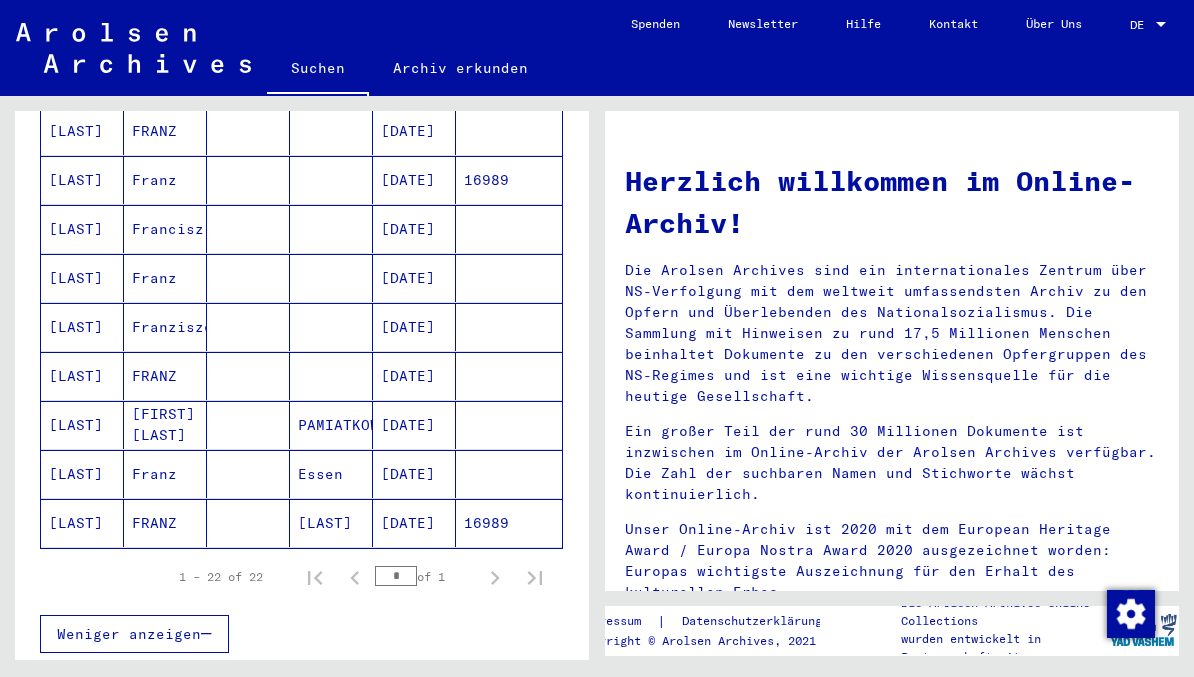 click on "[LAST]" 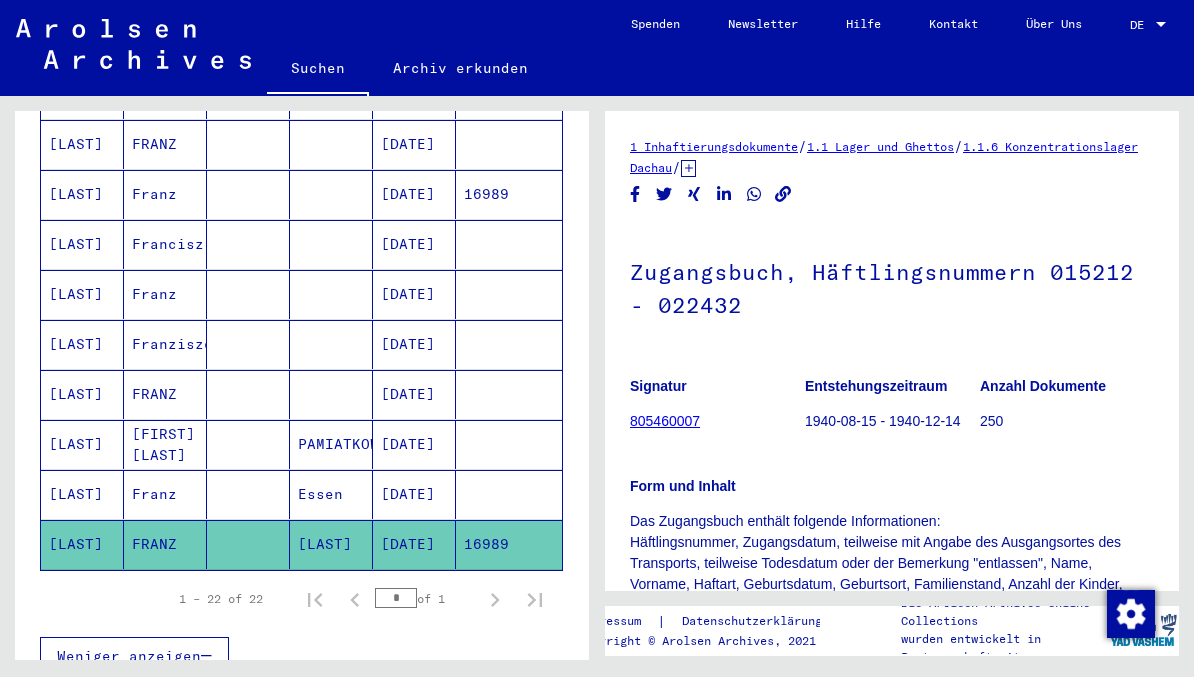 scroll, scrollTop: 0, scrollLeft: 0, axis: both 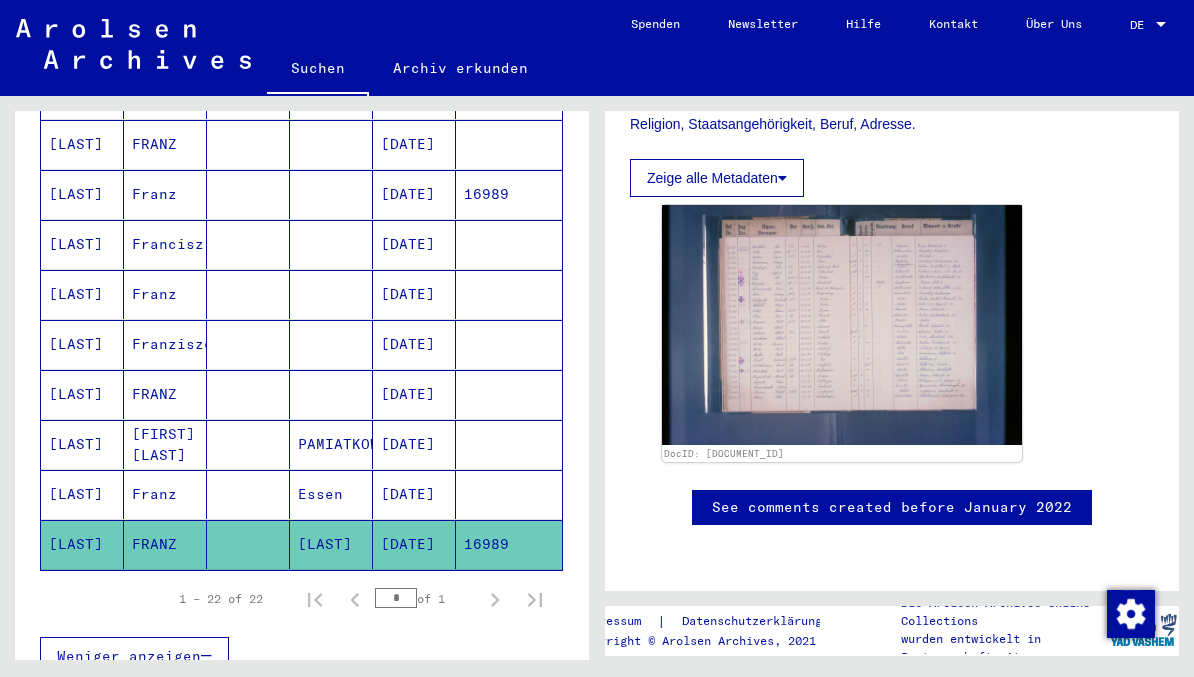 click 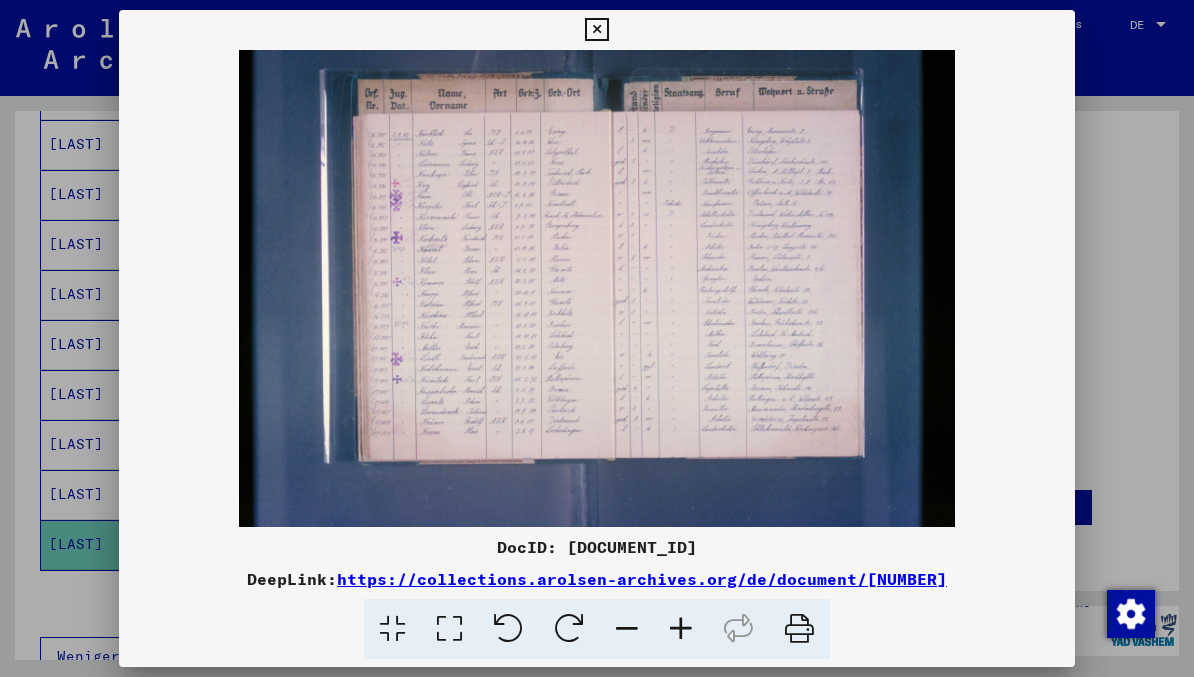 click at bounding box center [596, 30] 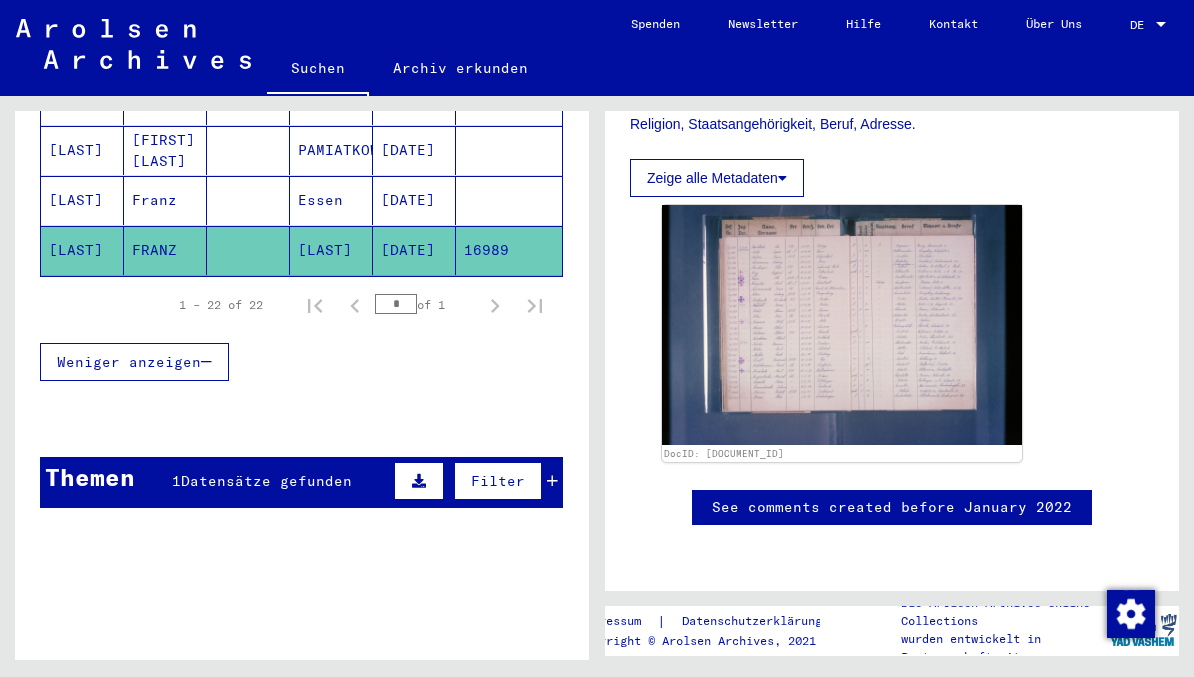 scroll, scrollTop: 1249, scrollLeft: 0, axis: vertical 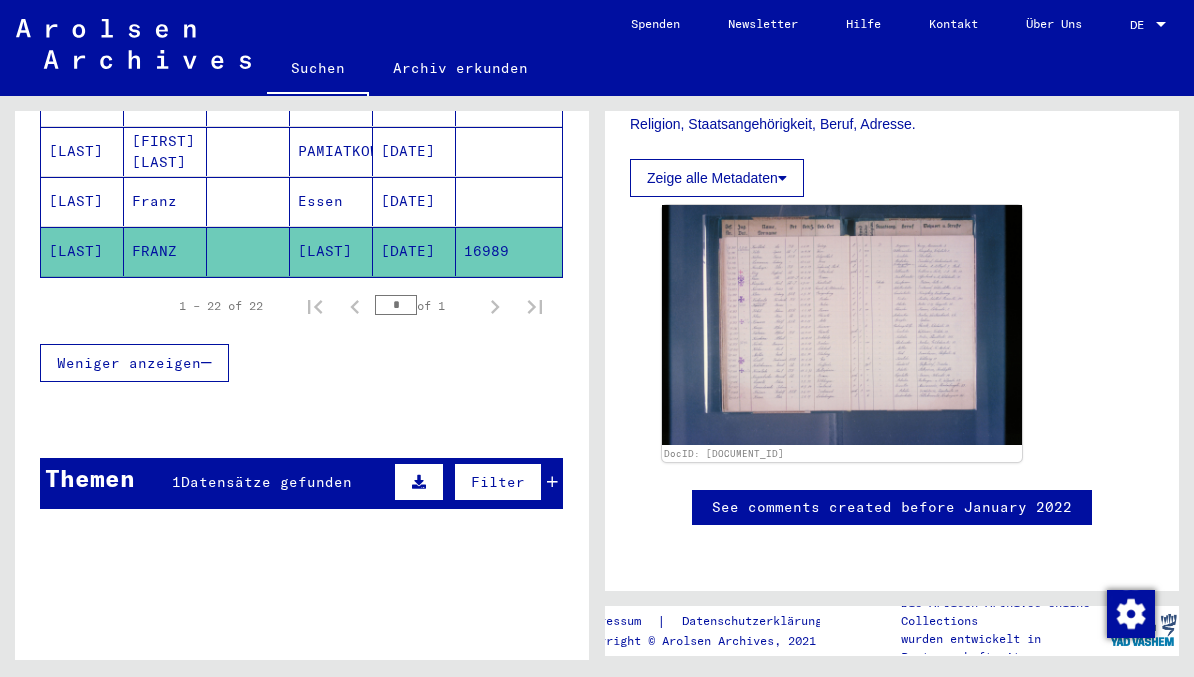click on "Filter" at bounding box center (498, 482) 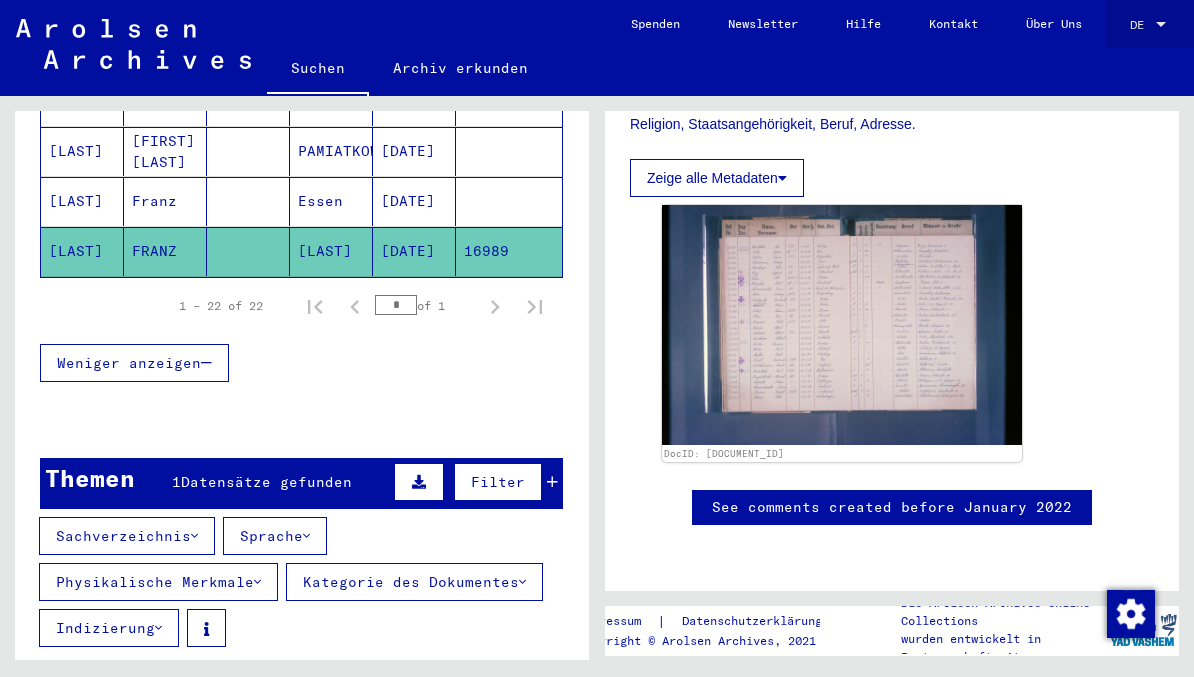 click on "DE" at bounding box center (1141, 25) 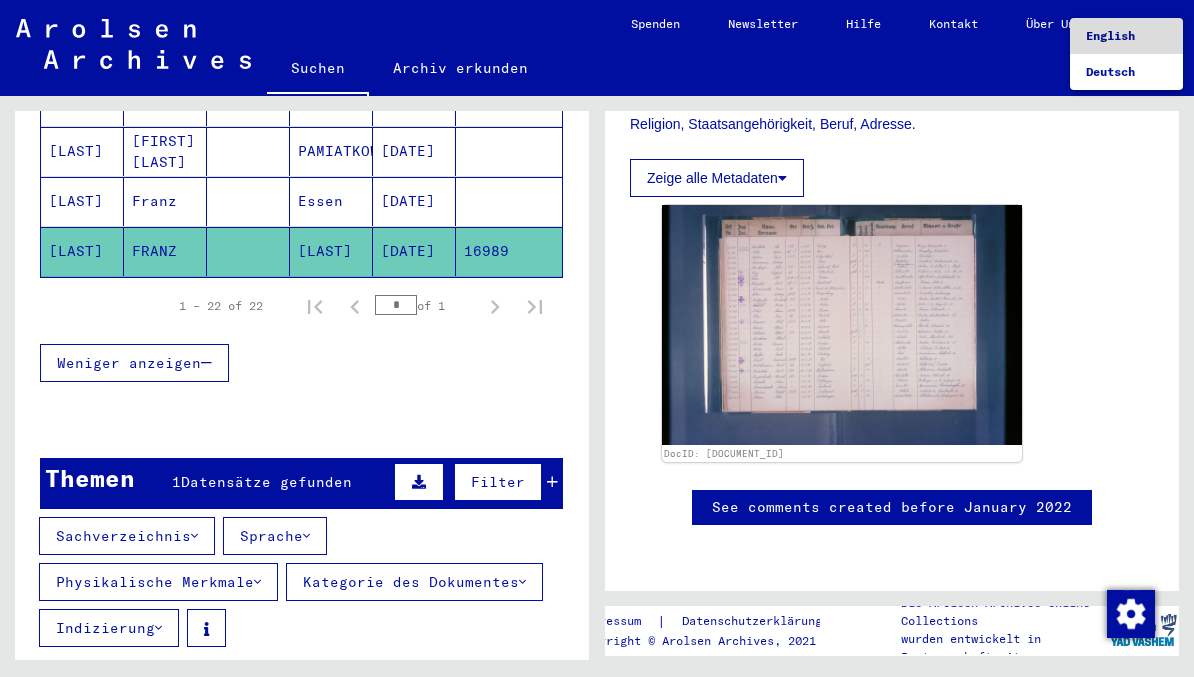 click on "English" at bounding box center [1110, 35] 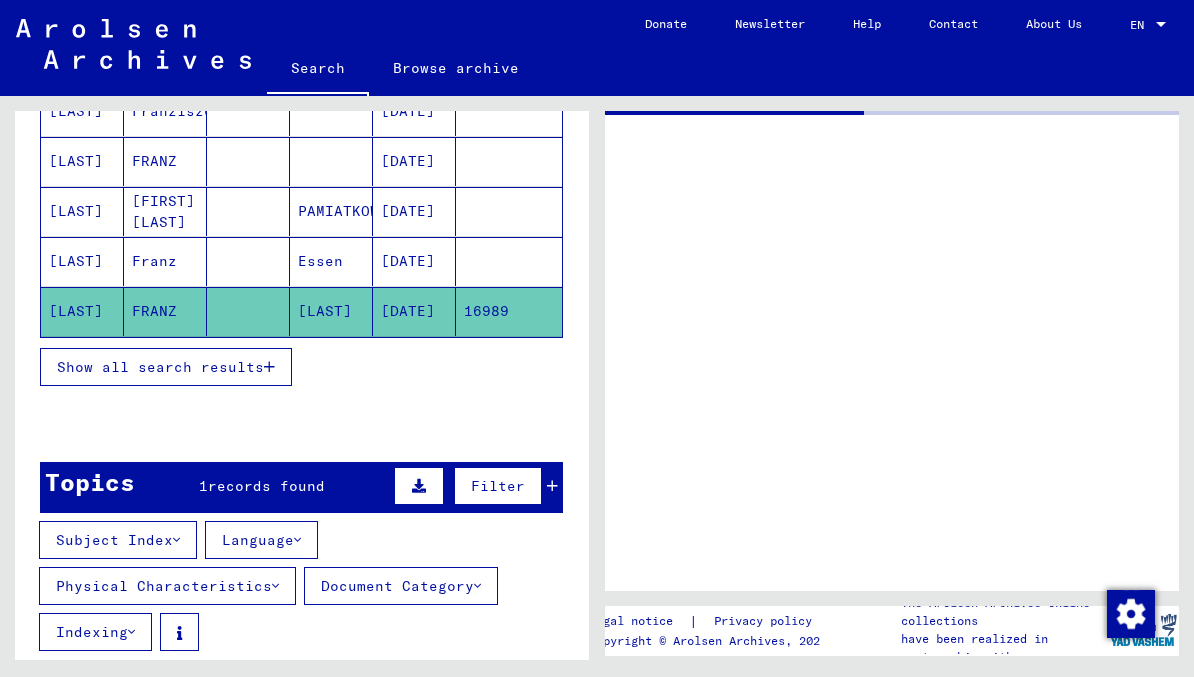 scroll, scrollTop: 0, scrollLeft: 0, axis: both 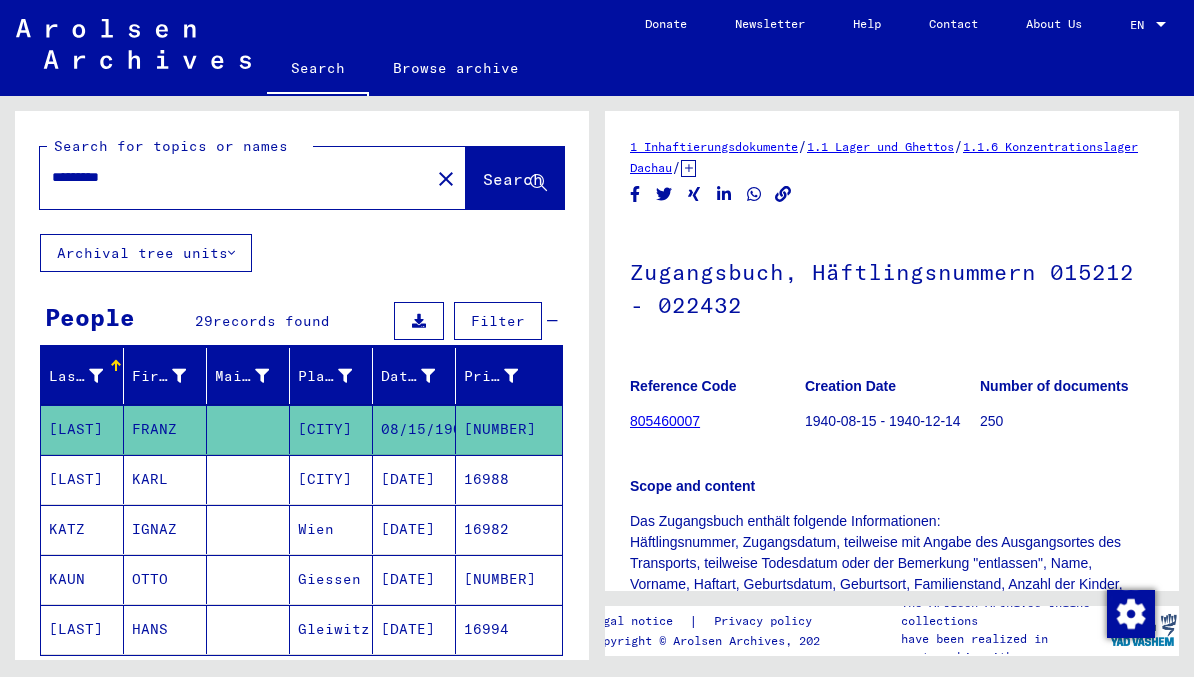 click on "*********" at bounding box center (235, 177) 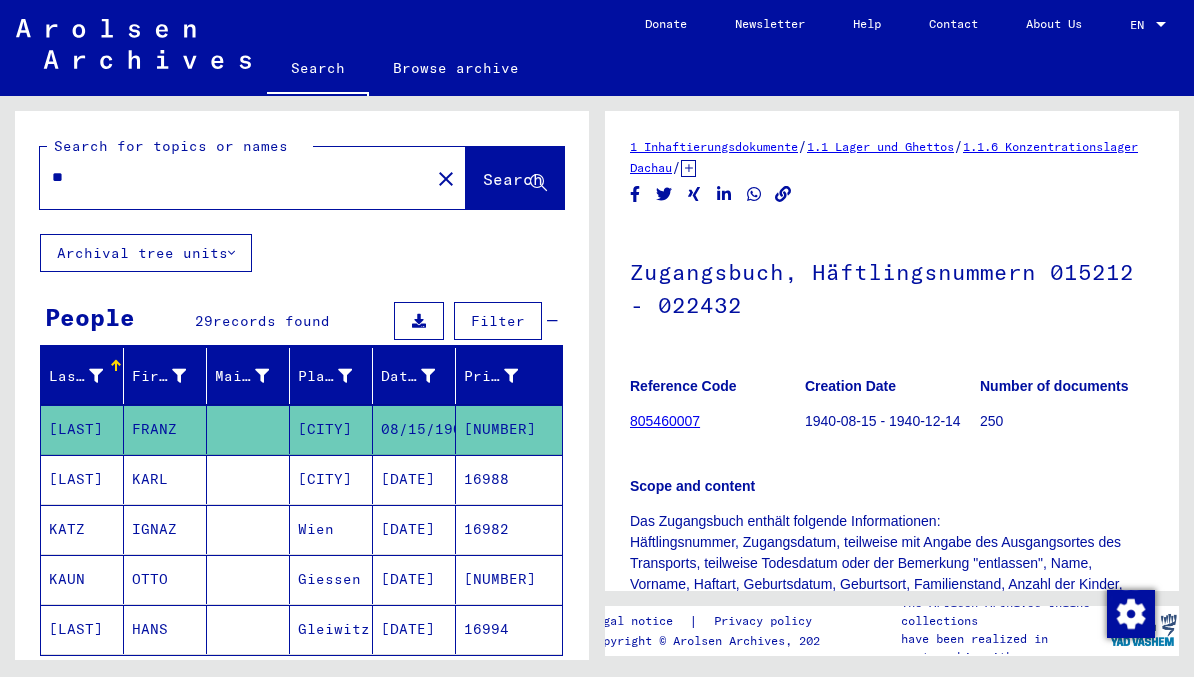 type on "*" 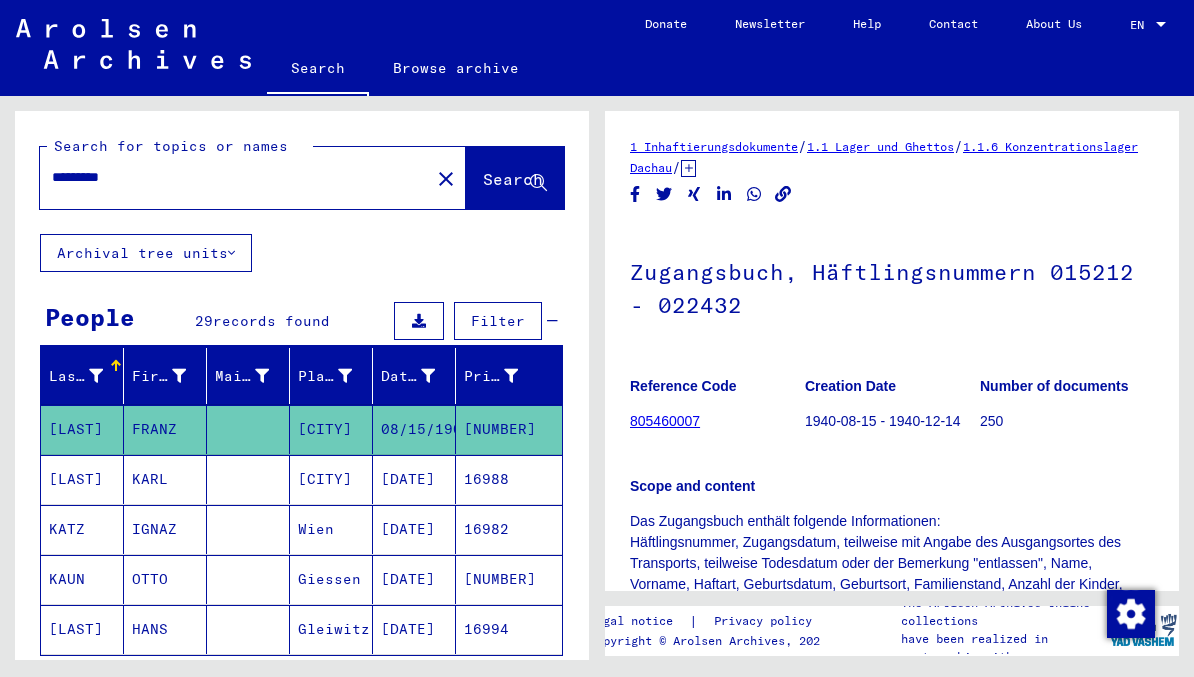 type on "********" 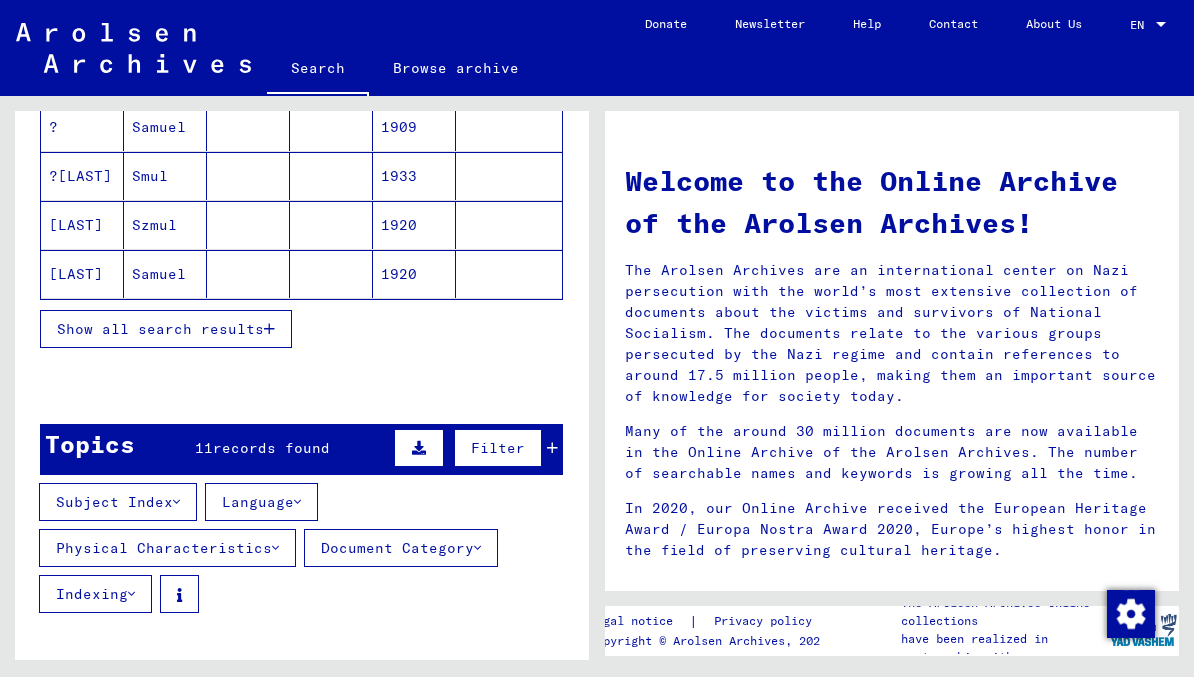 scroll, scrollTop: 354, scrollLeft: 0, axis: vertical 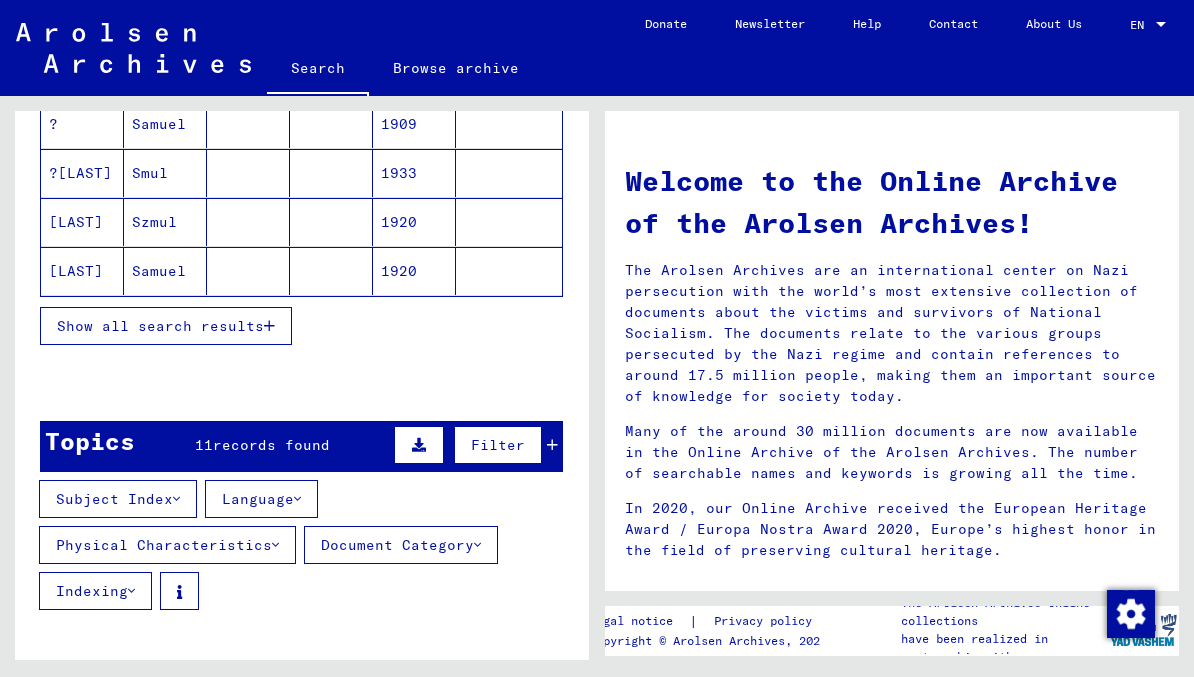click on "Show all search results" at bounding box center [160, 326] 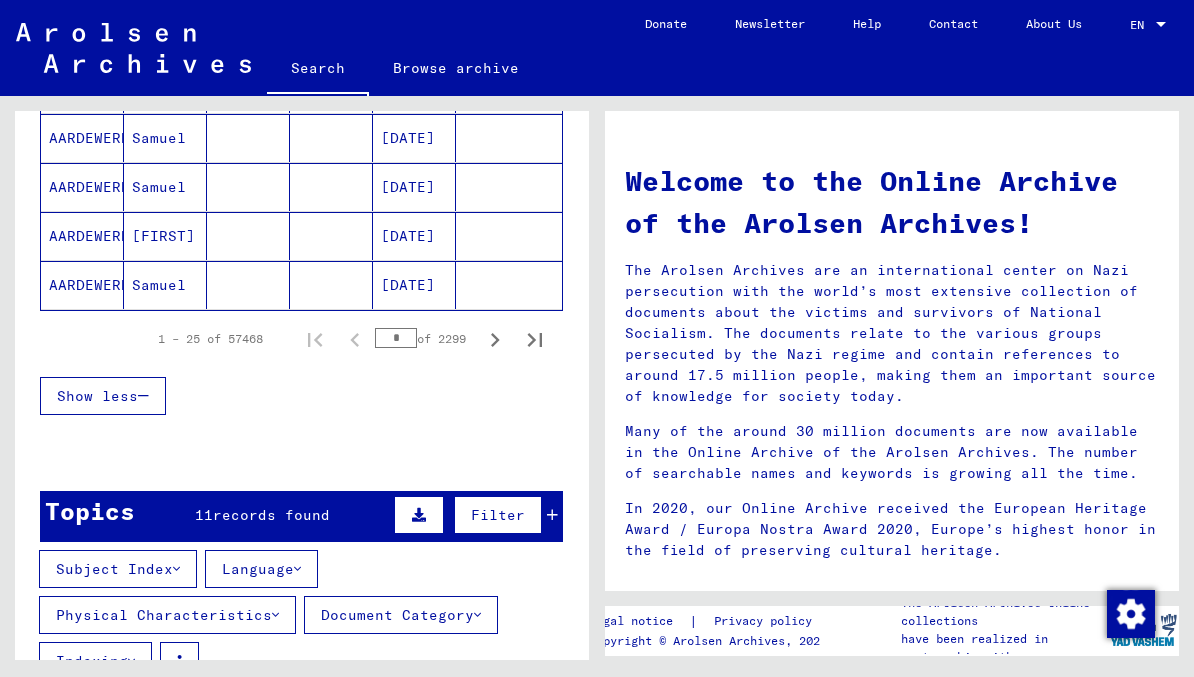 scroll, scrollTop: 1324, scrollLeft: 0, axis: vertical 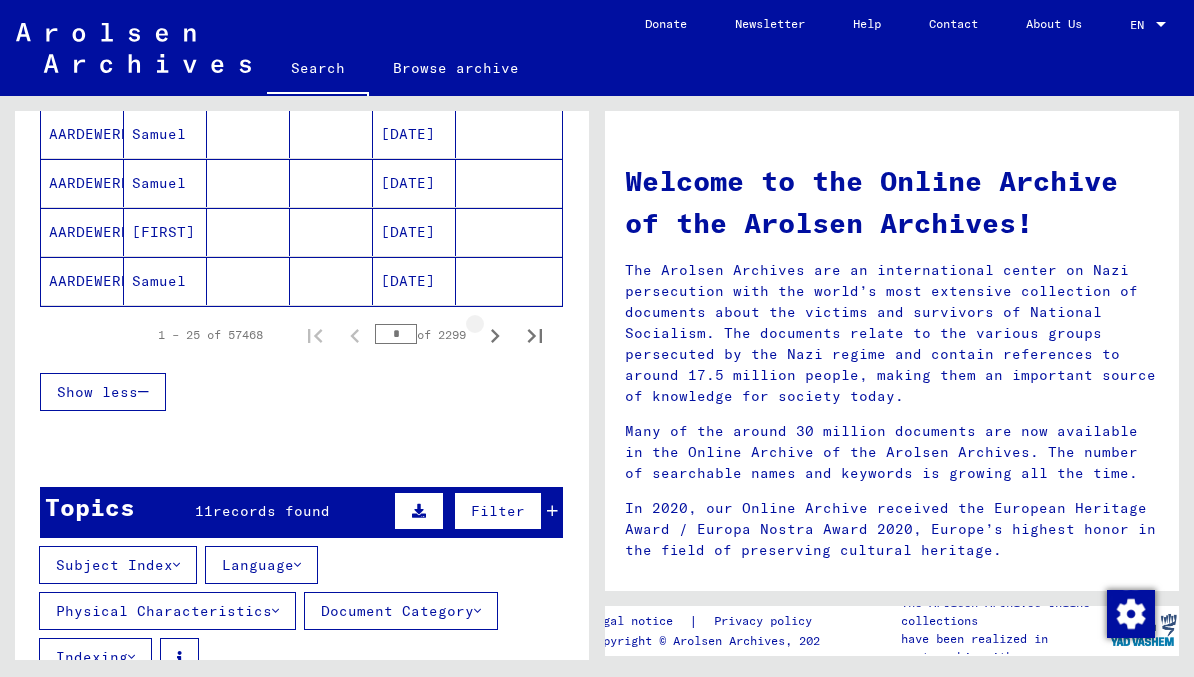 click 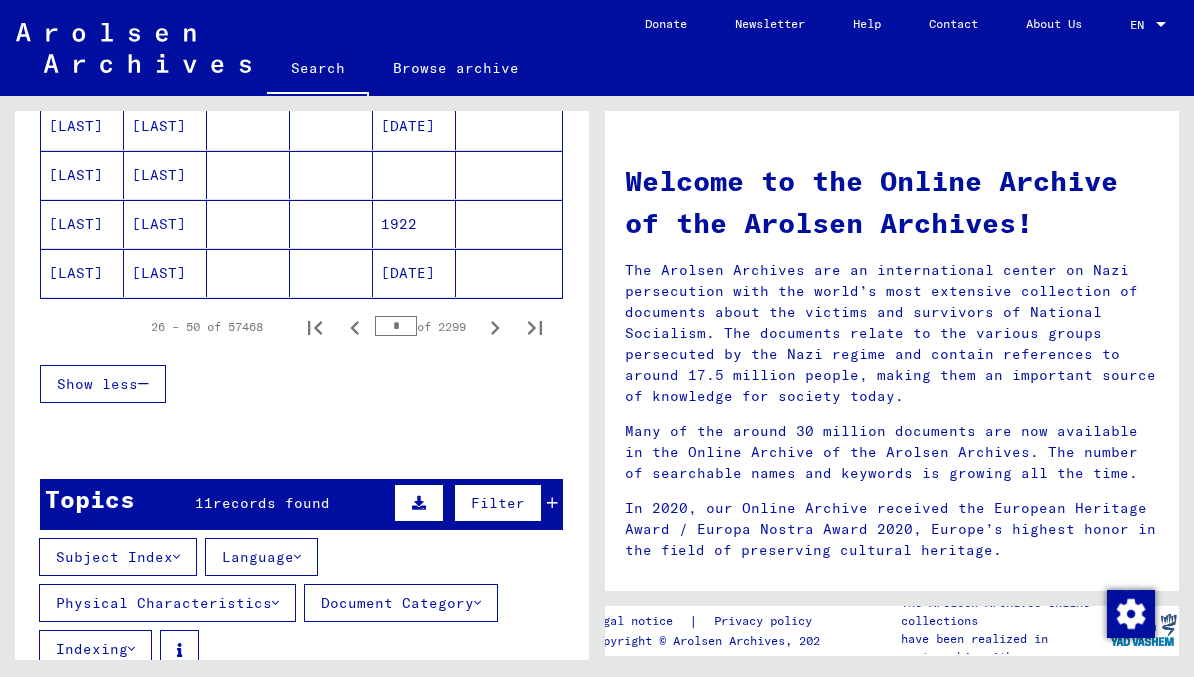 scroll, scrollTop: 1329, scrollLeft: 0, axis: vertical 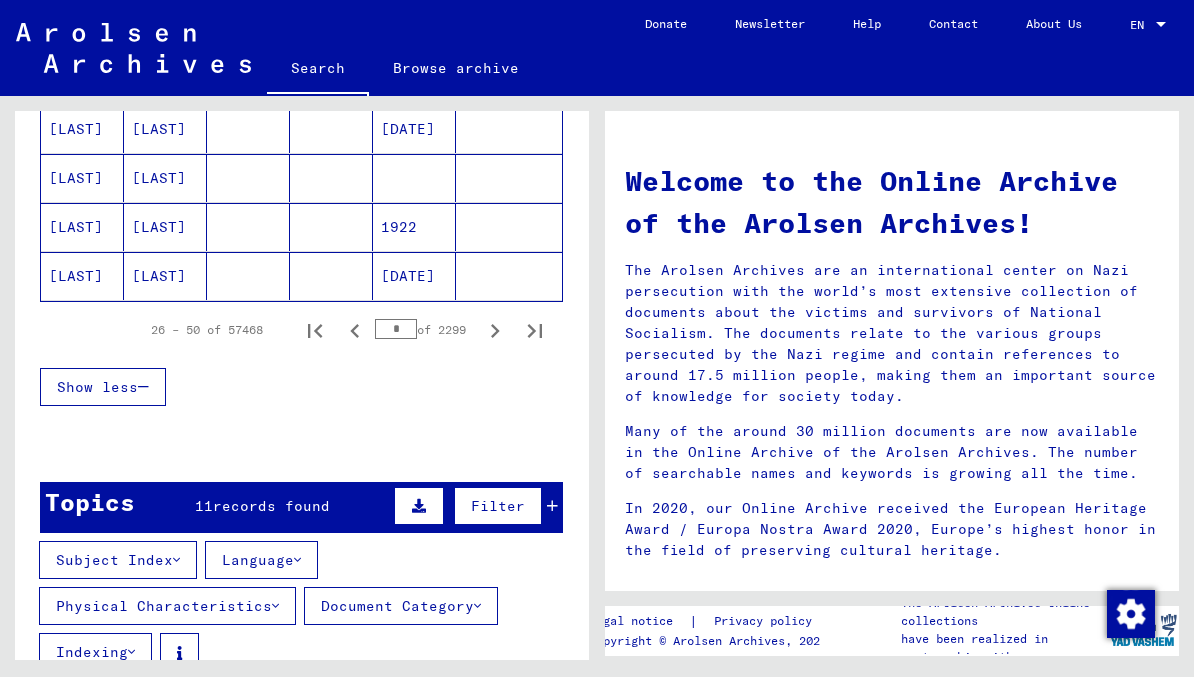 click 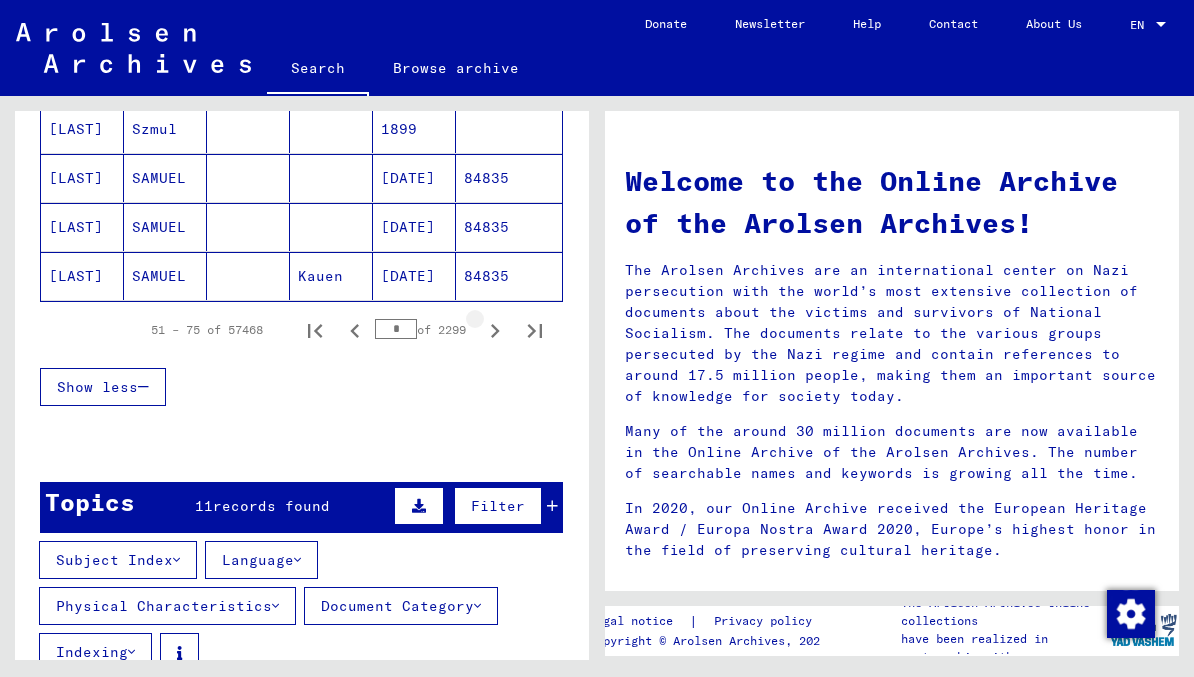 click 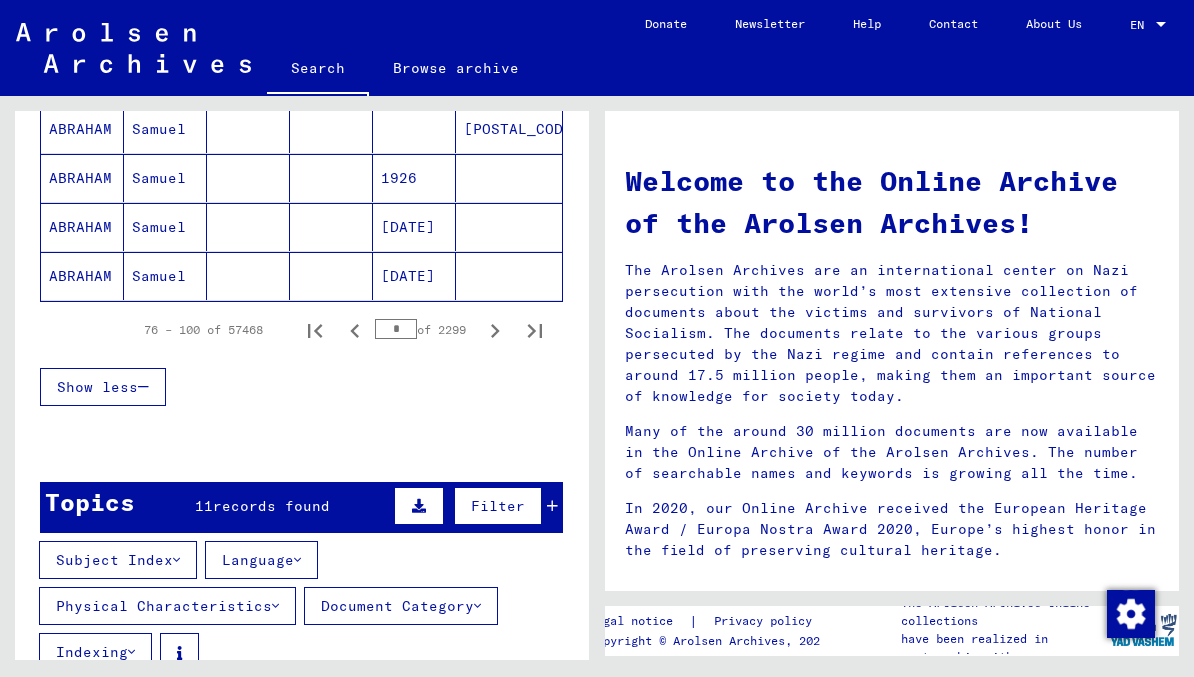 click 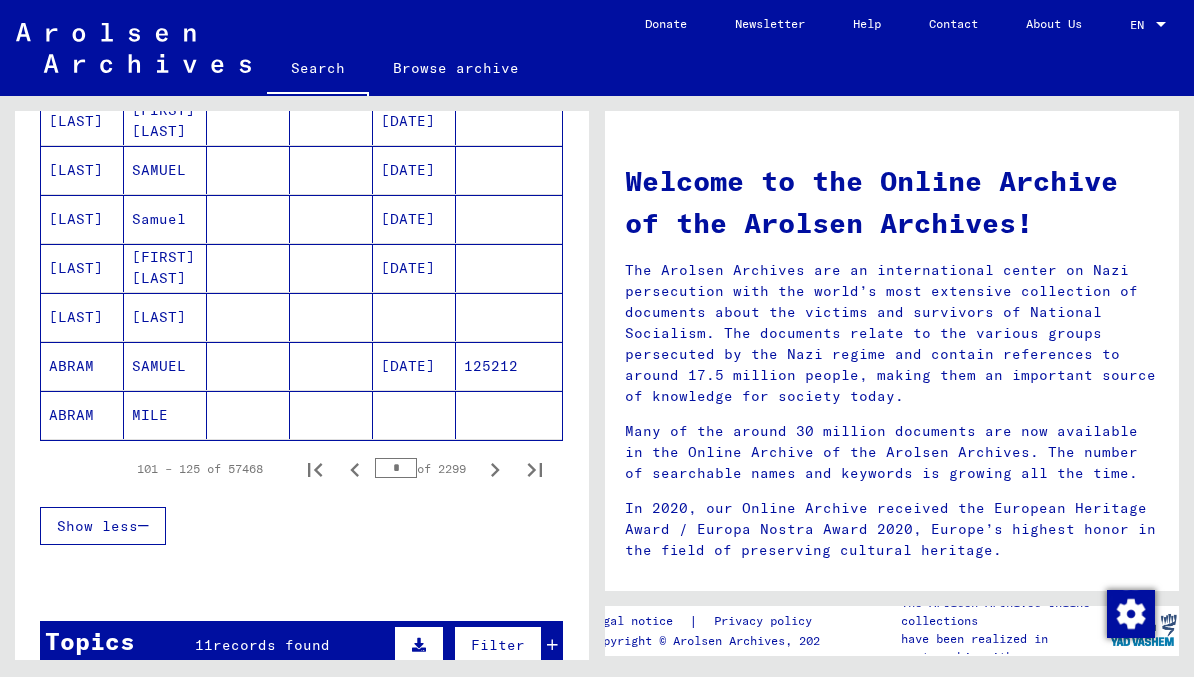 scroll, scrollTop: 1212, scrollLeft: 0, axis: vertical 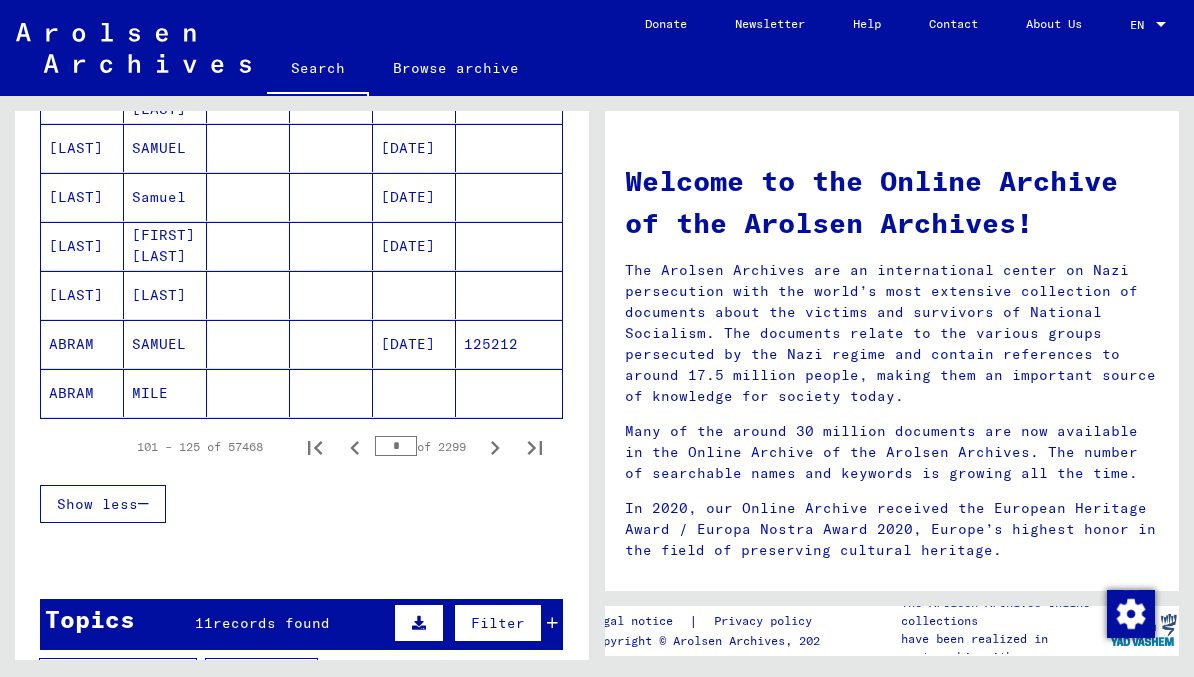 click 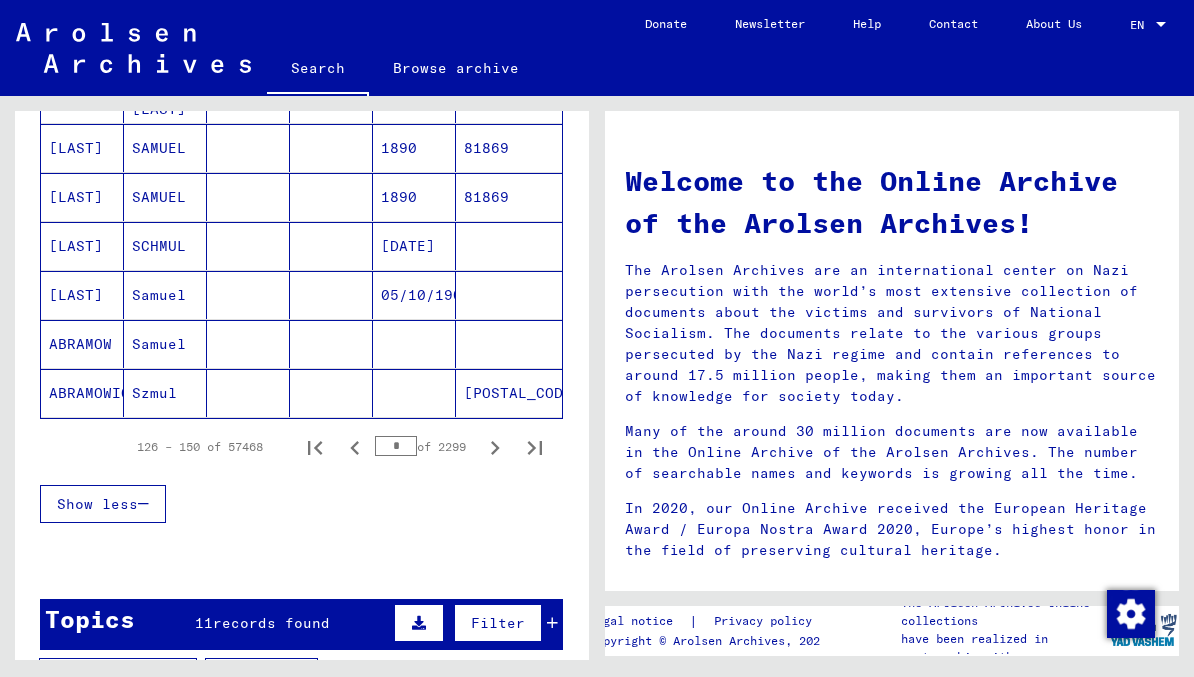 click 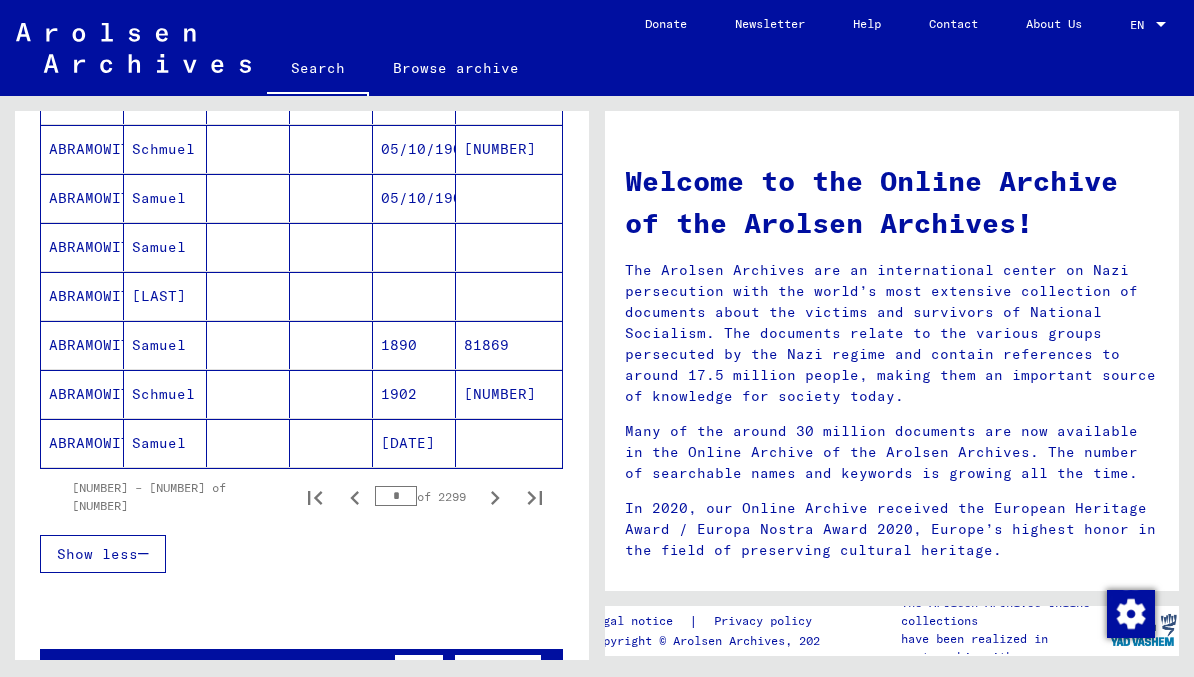 scroll, scrollTop: 1181, scrollLeft: 0, axis: vertical 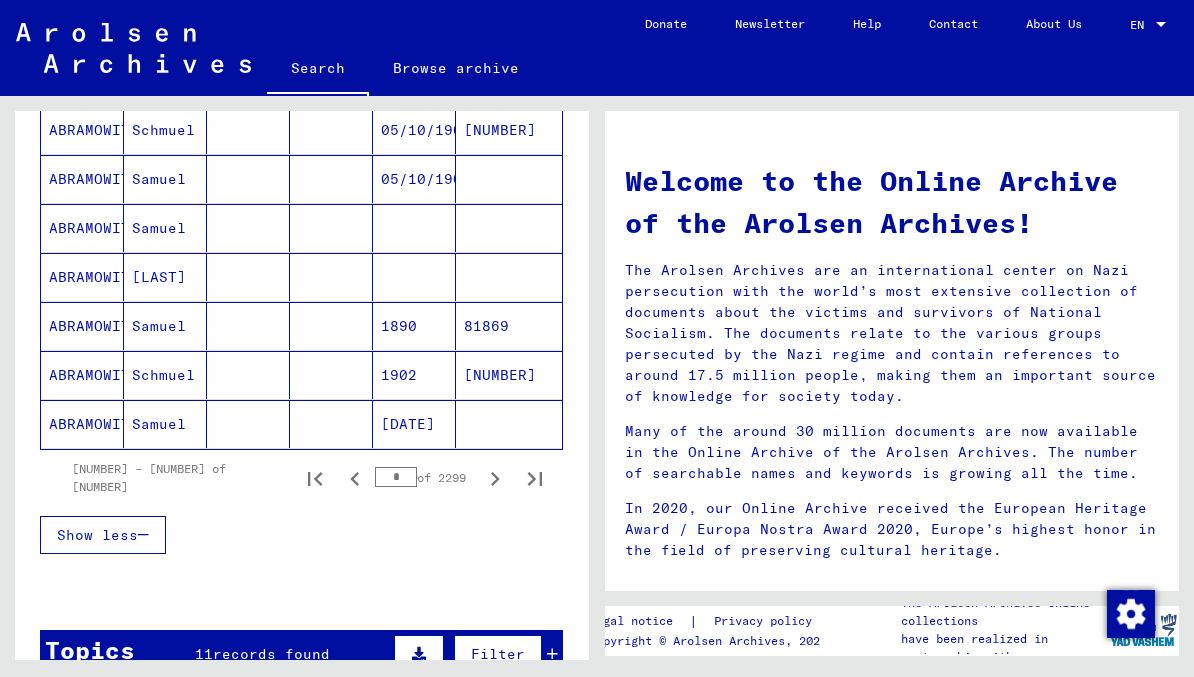 click 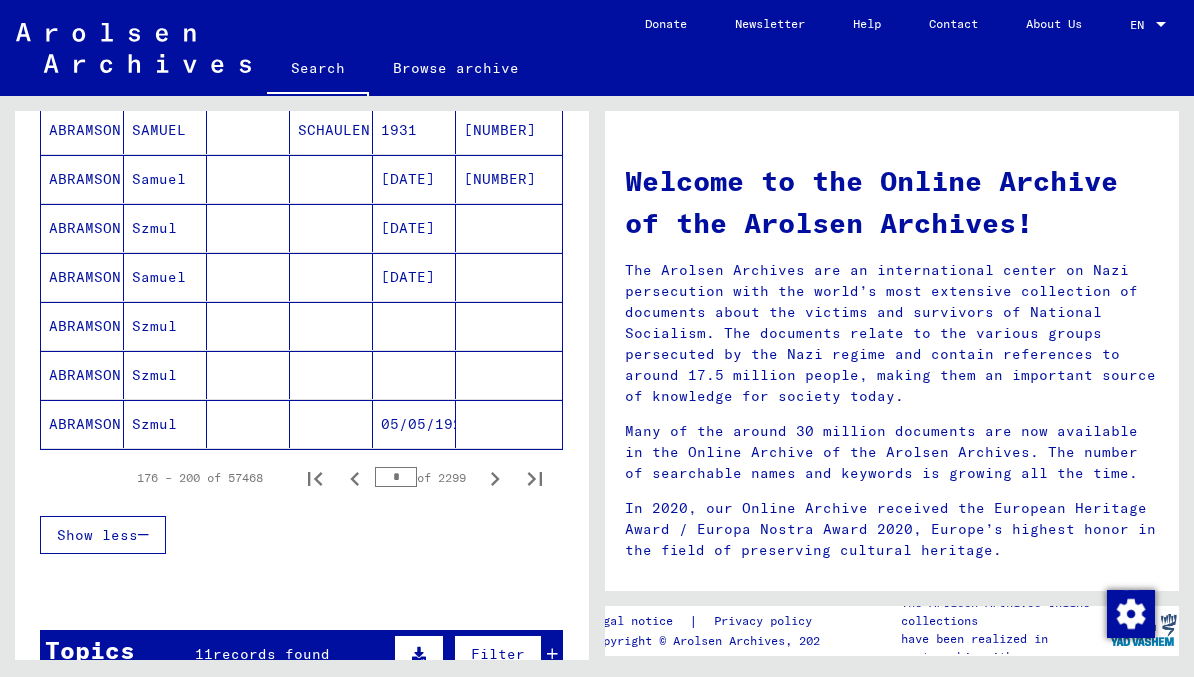 click 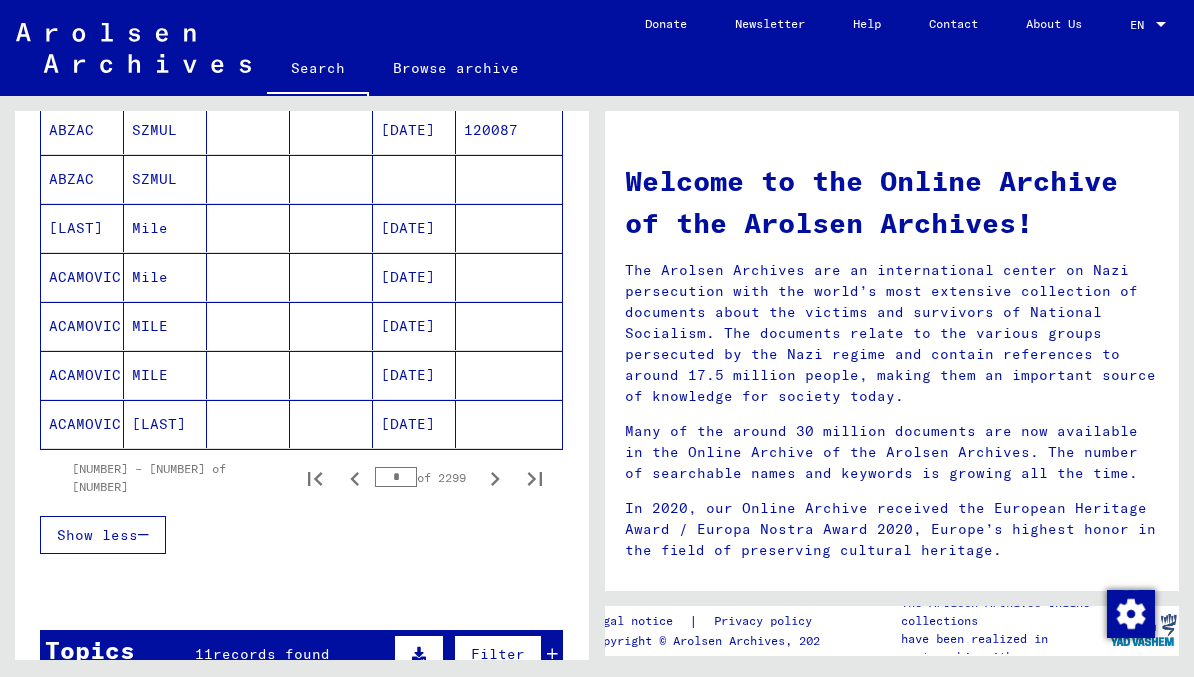 click 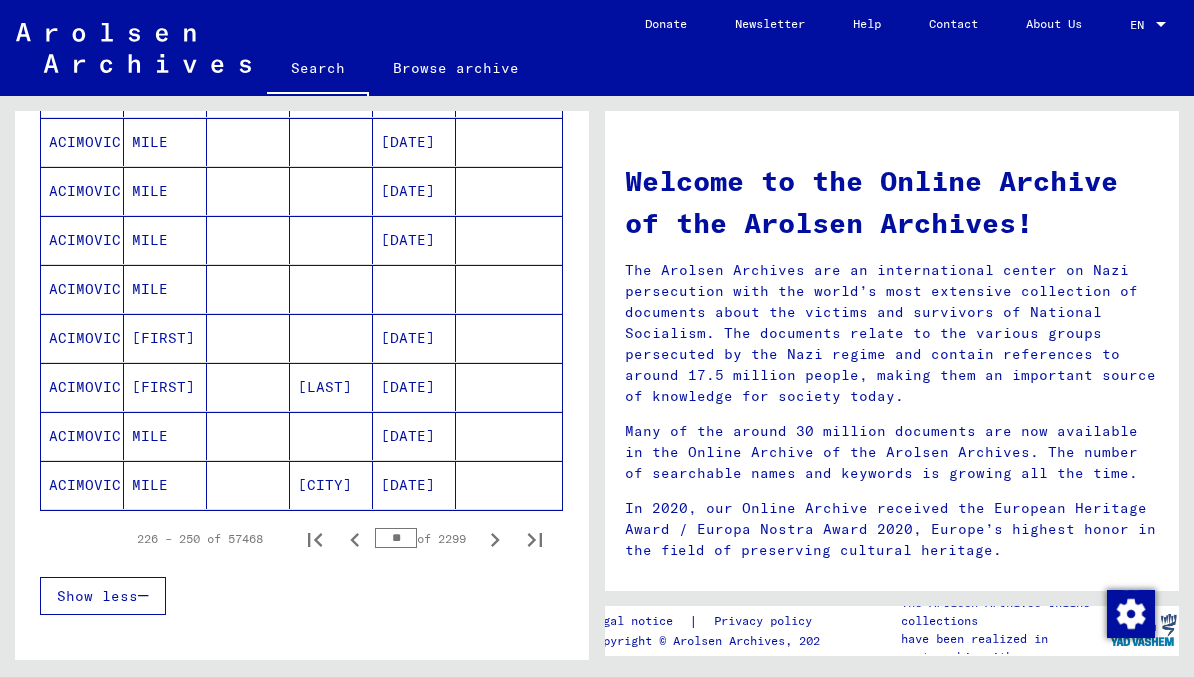 scroll, scrollTop: 1121, scrollLeft: 0, axis: vertical 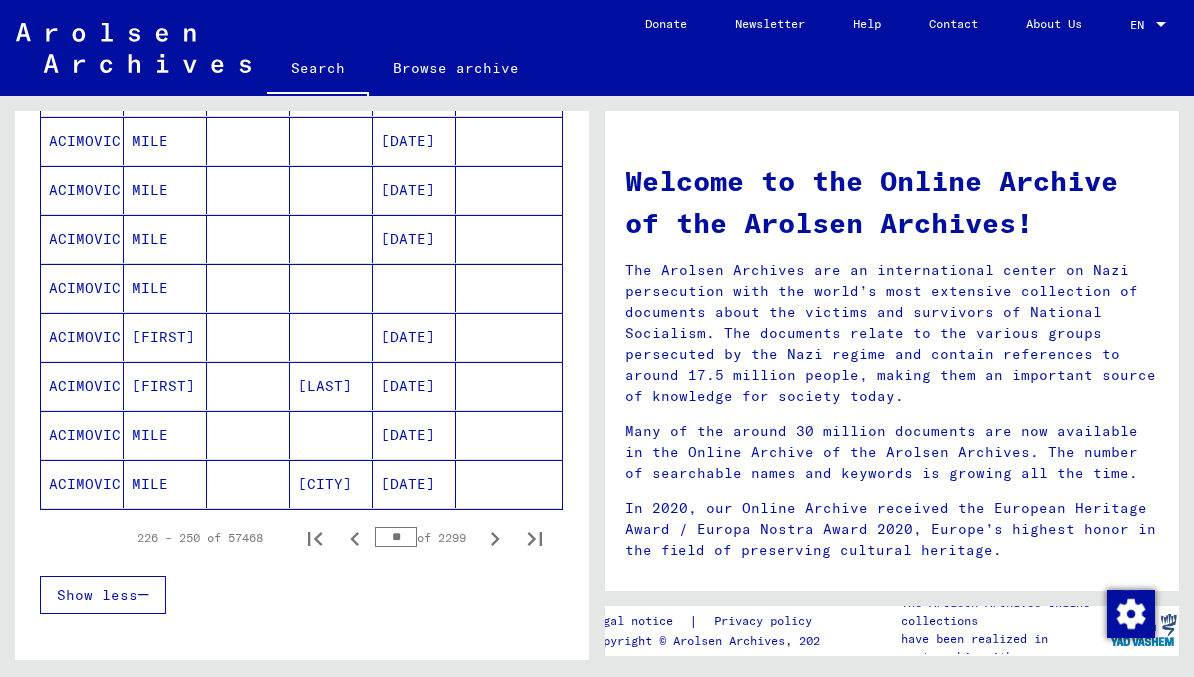 click 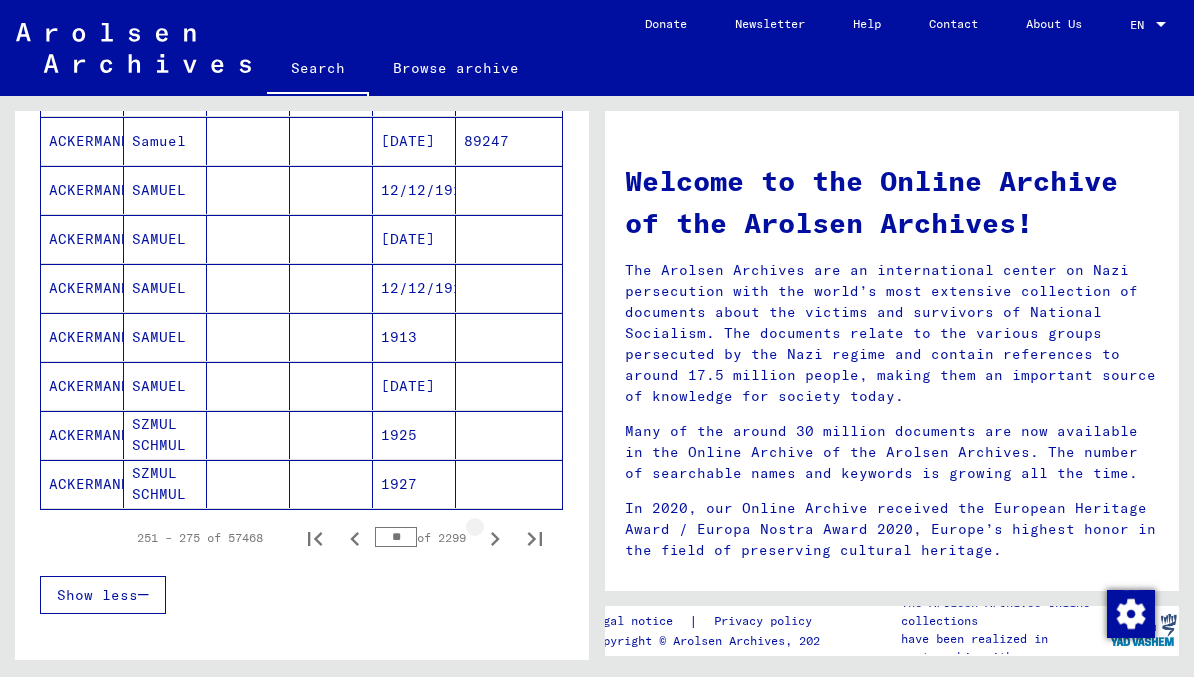 click 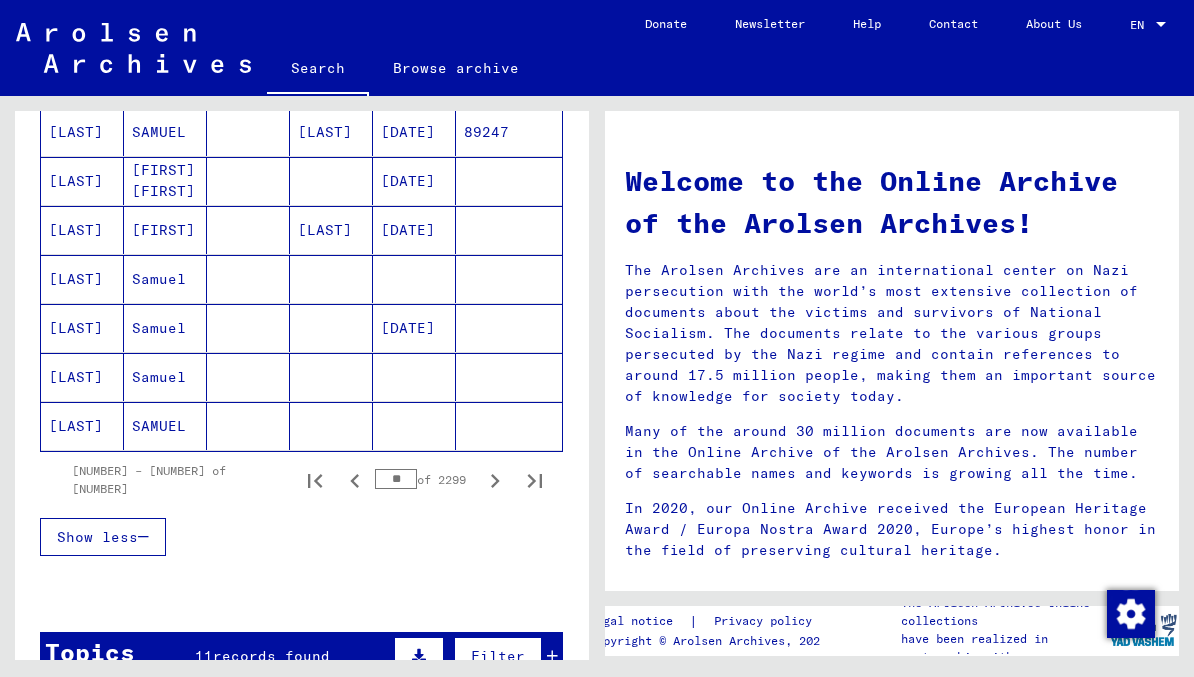 scroll, scrollTop: 1214, scrollLeft: 0, axis: vertical 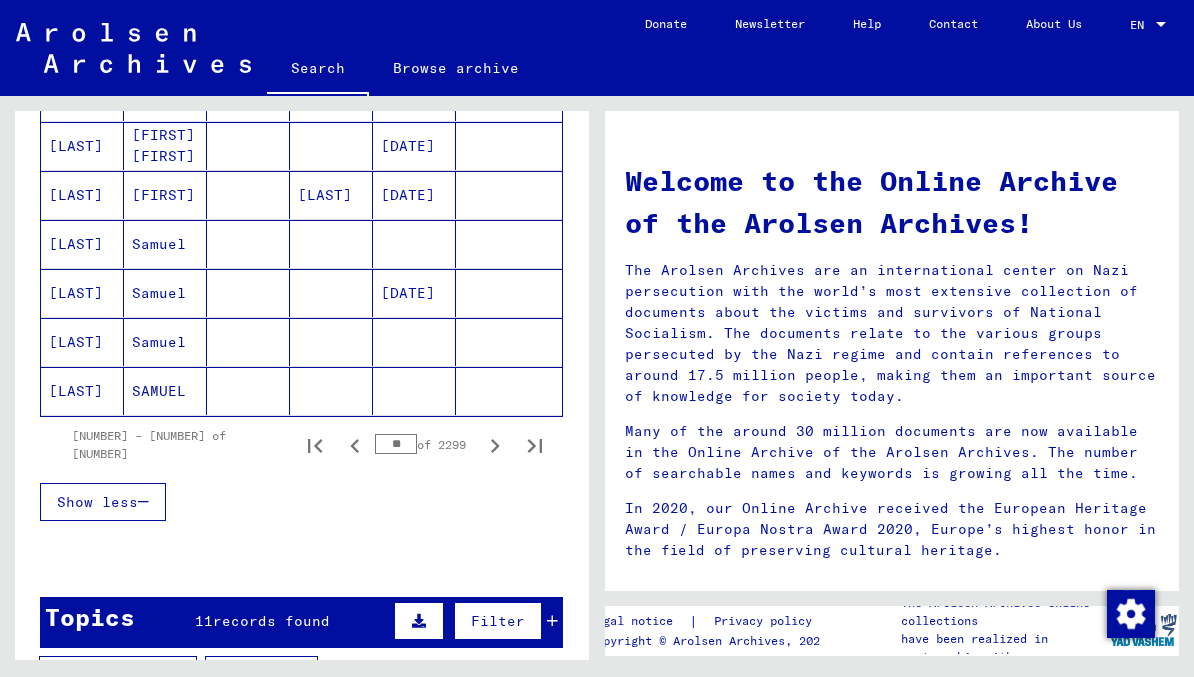 click 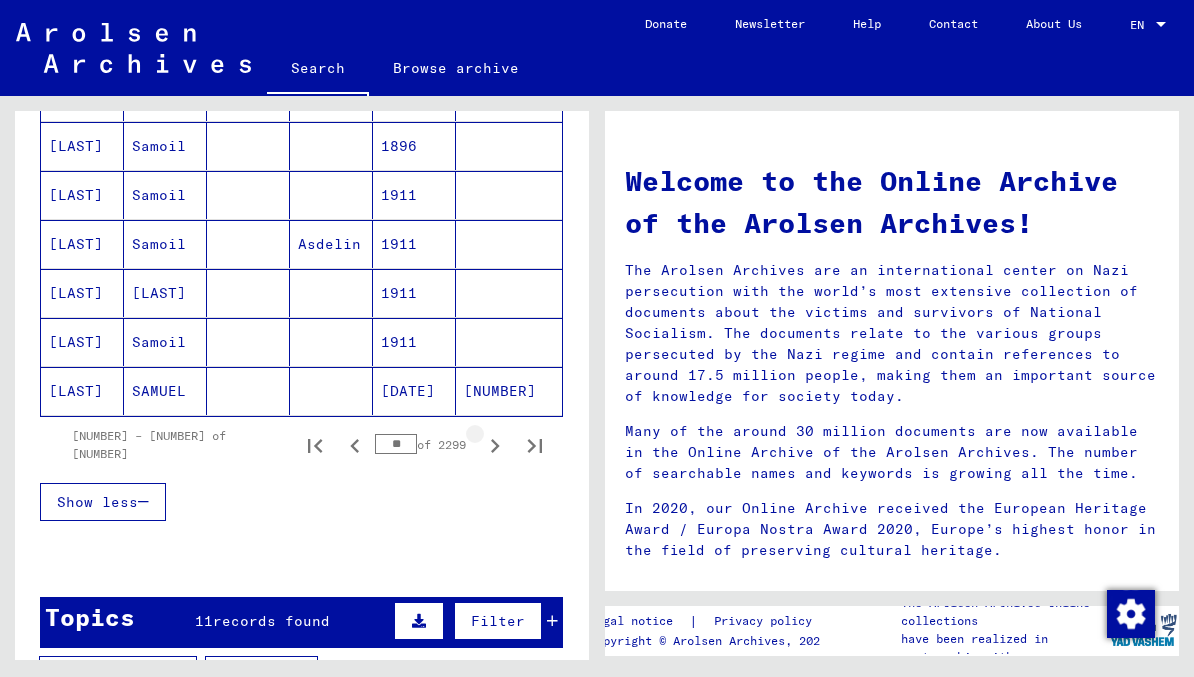 click 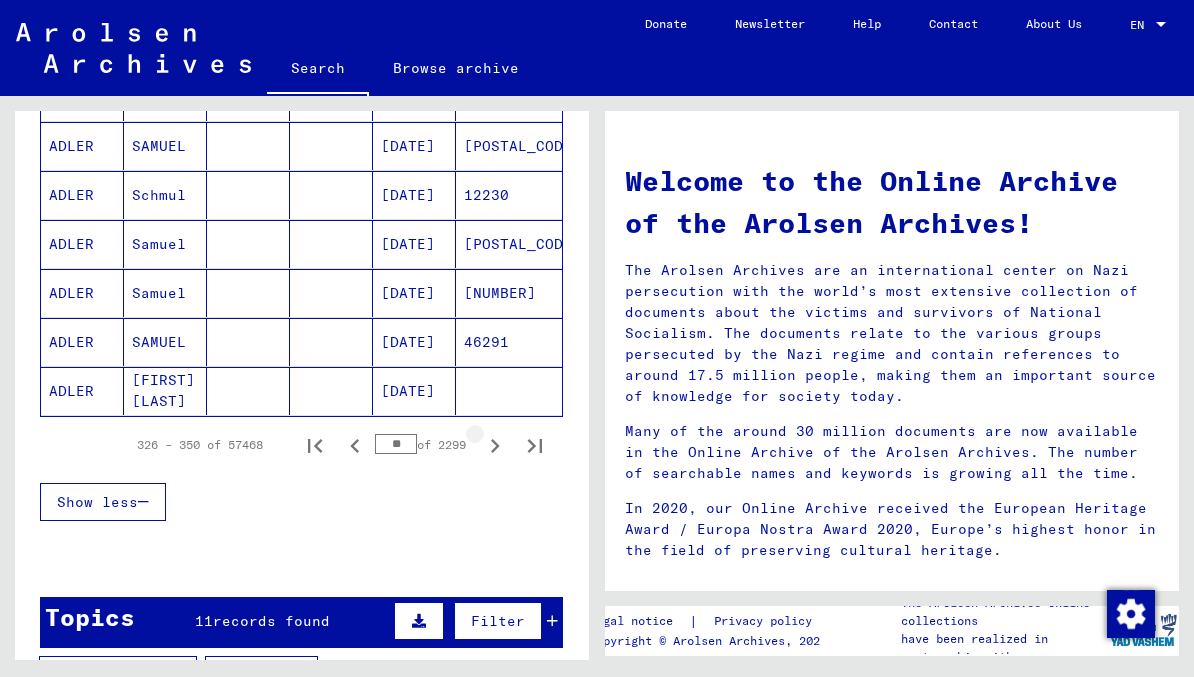 click 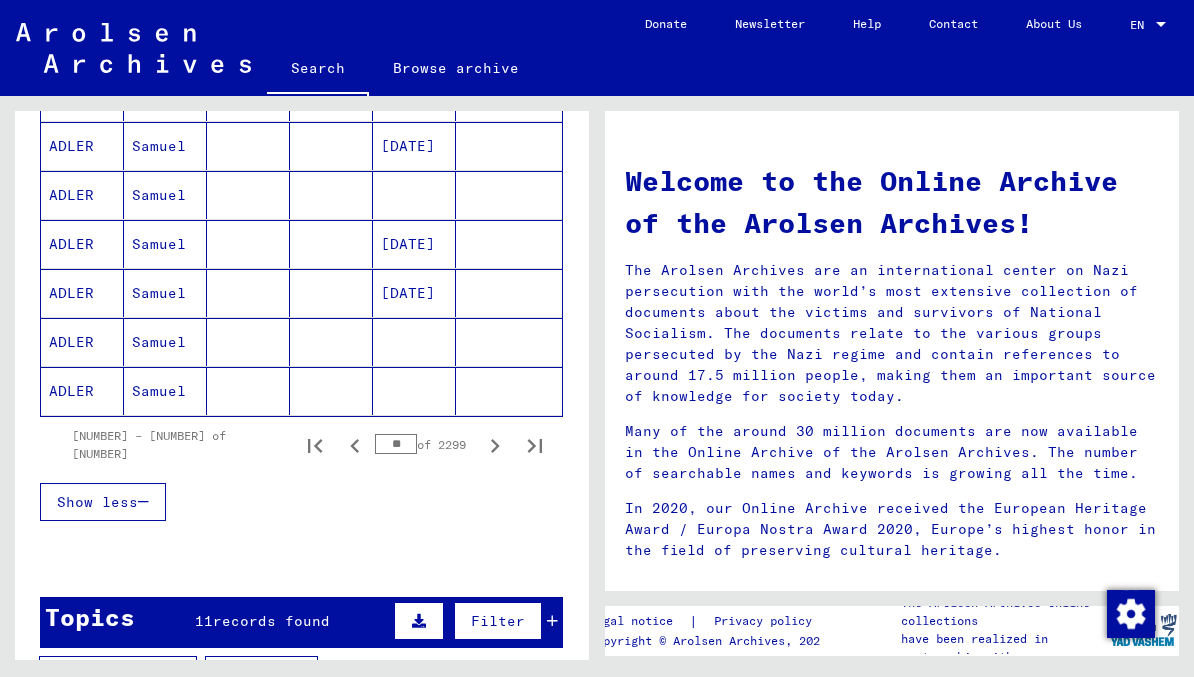 click 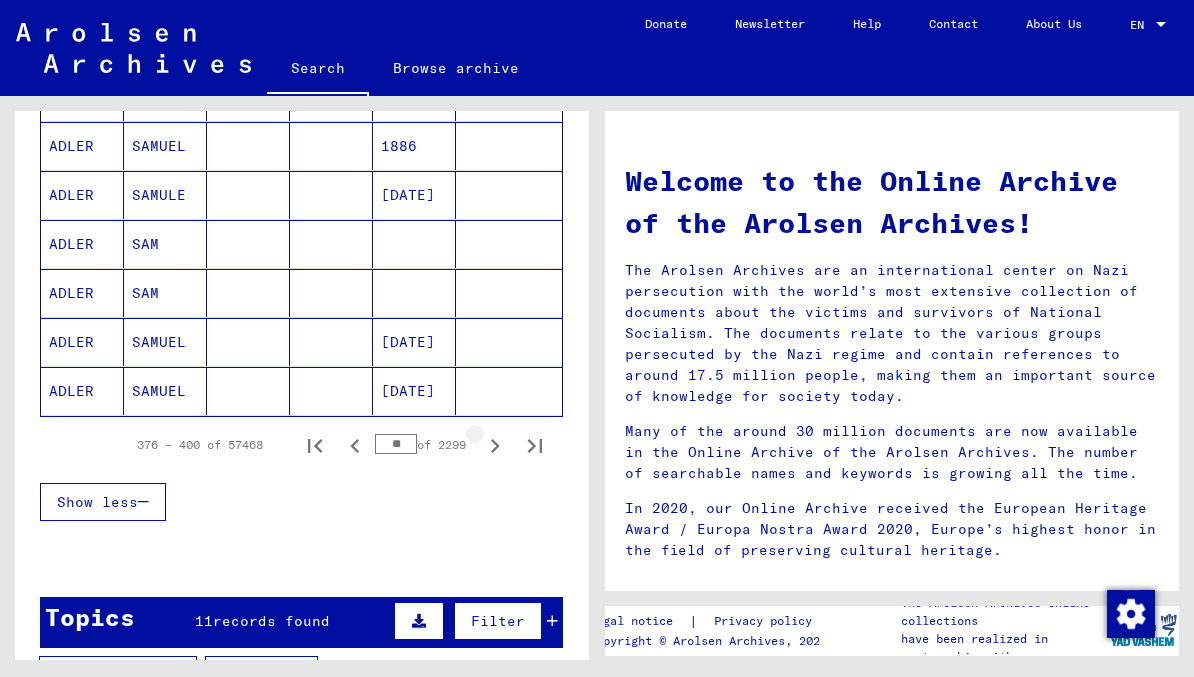 click 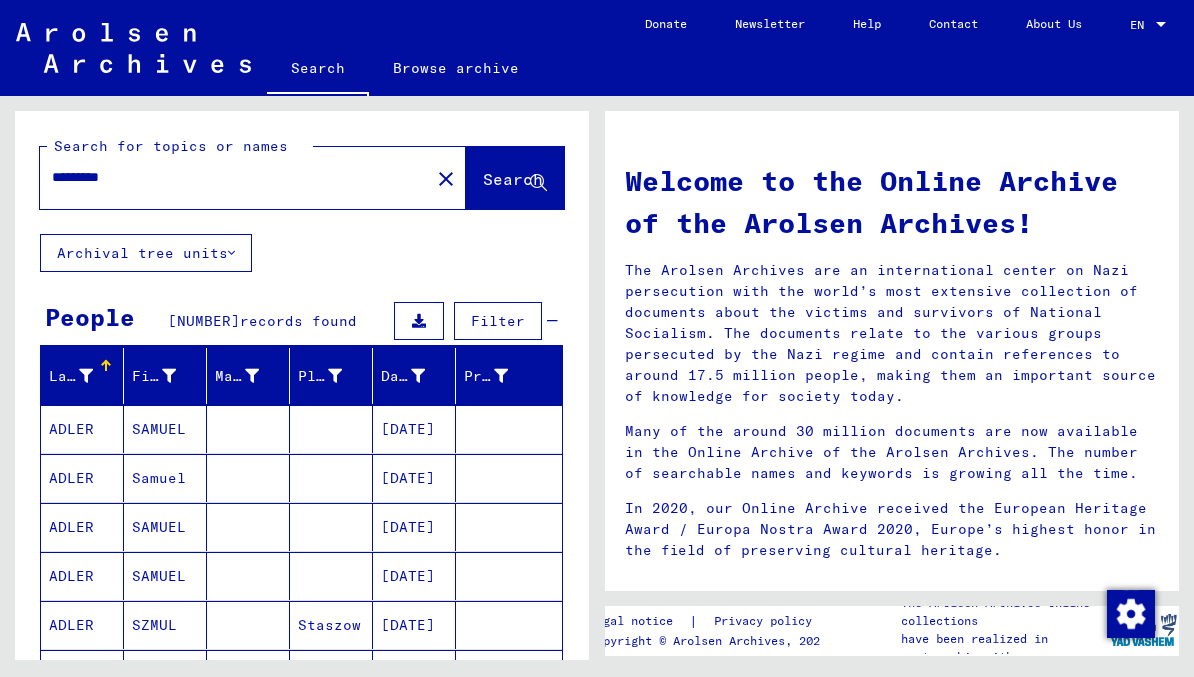 scroll, scrollTop: 0, scrollLeft: 0, axis: both 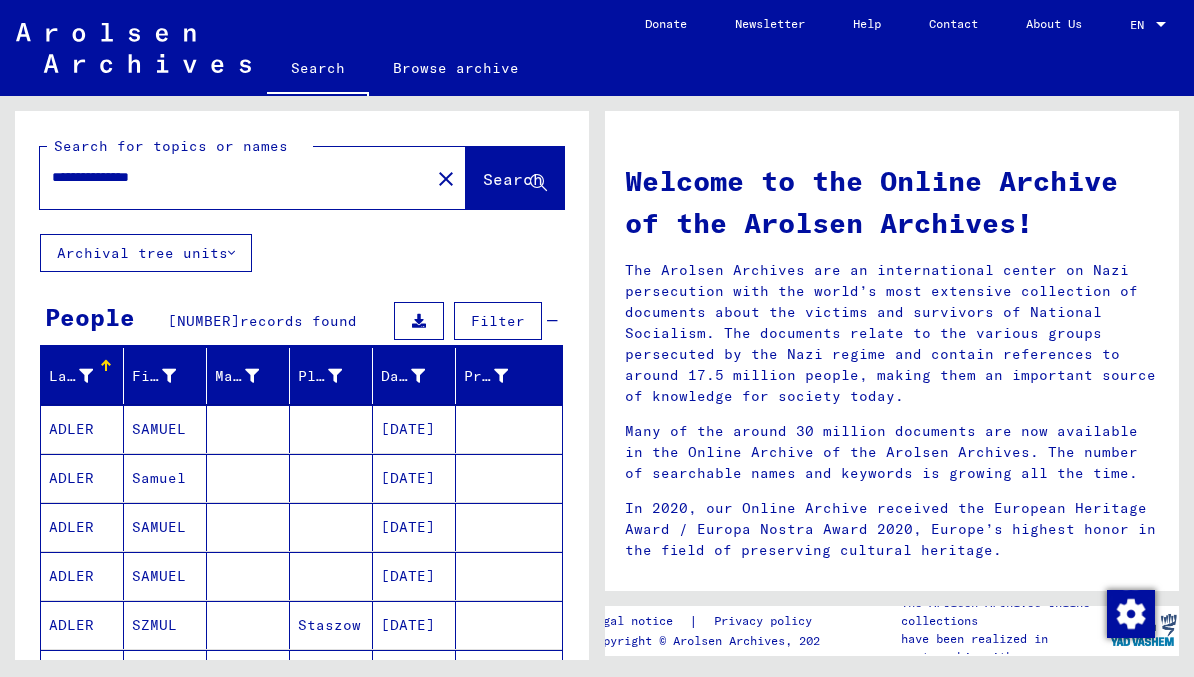 type on "**********" 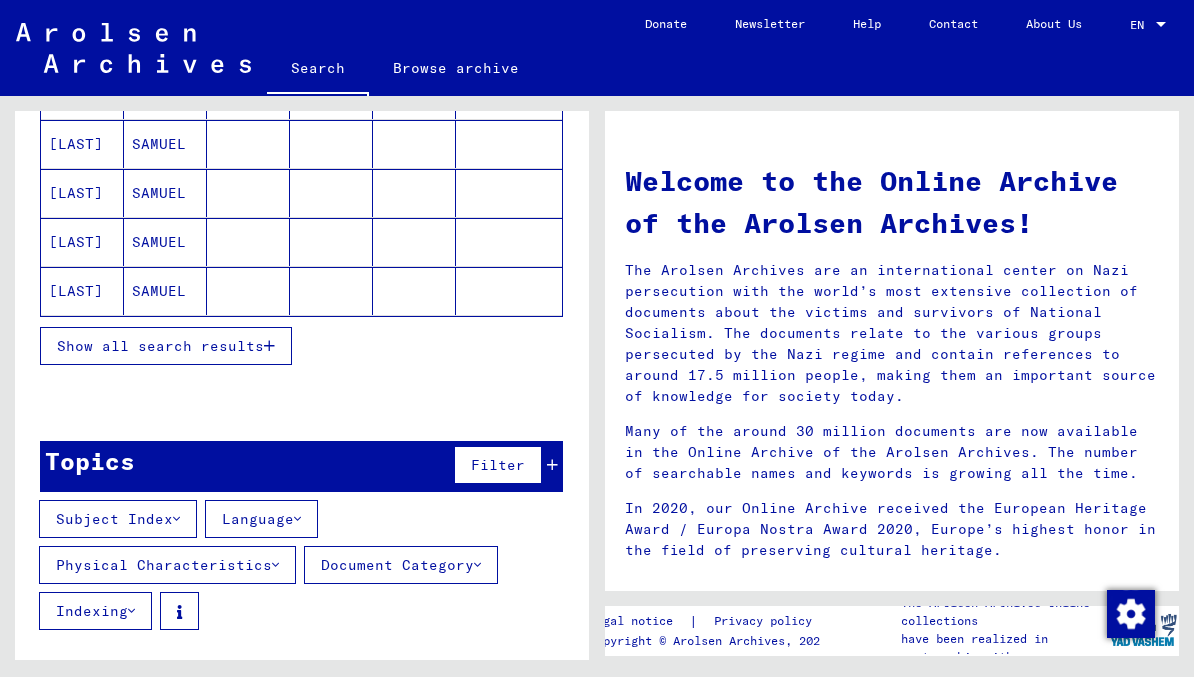 scroll, scrollTop: 334, scrollLeft: 0, axis: vertical 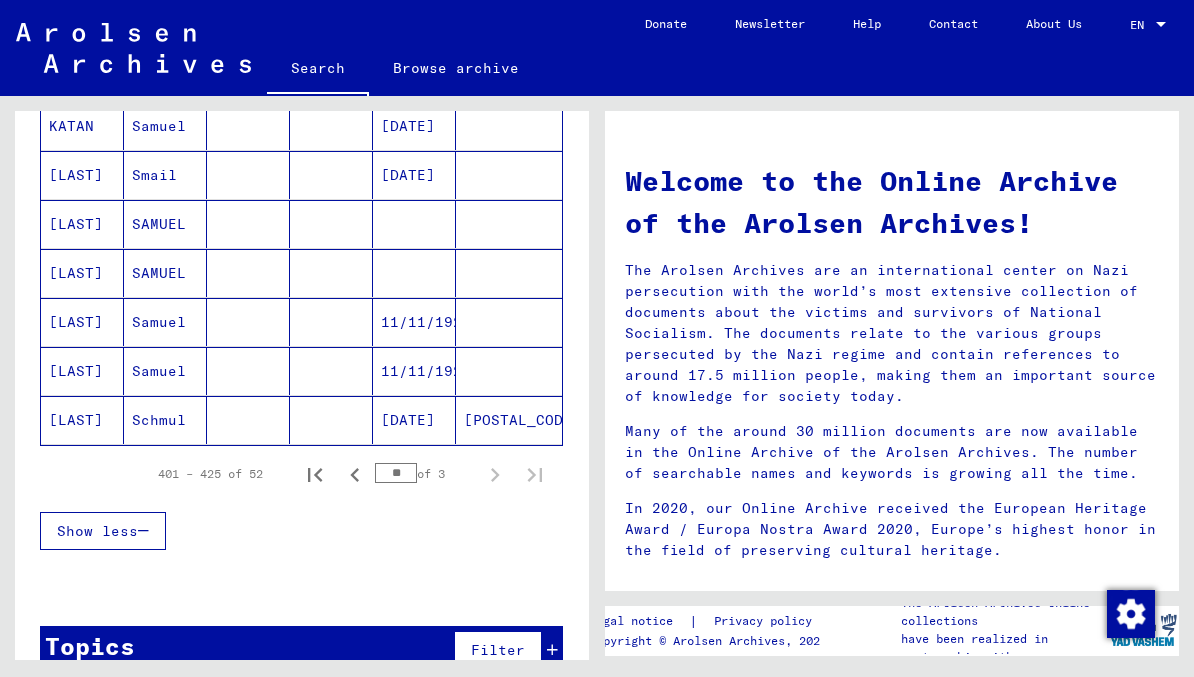 click on "401 – 425 of 52  **  of 3" at bounding box center (301, 474) 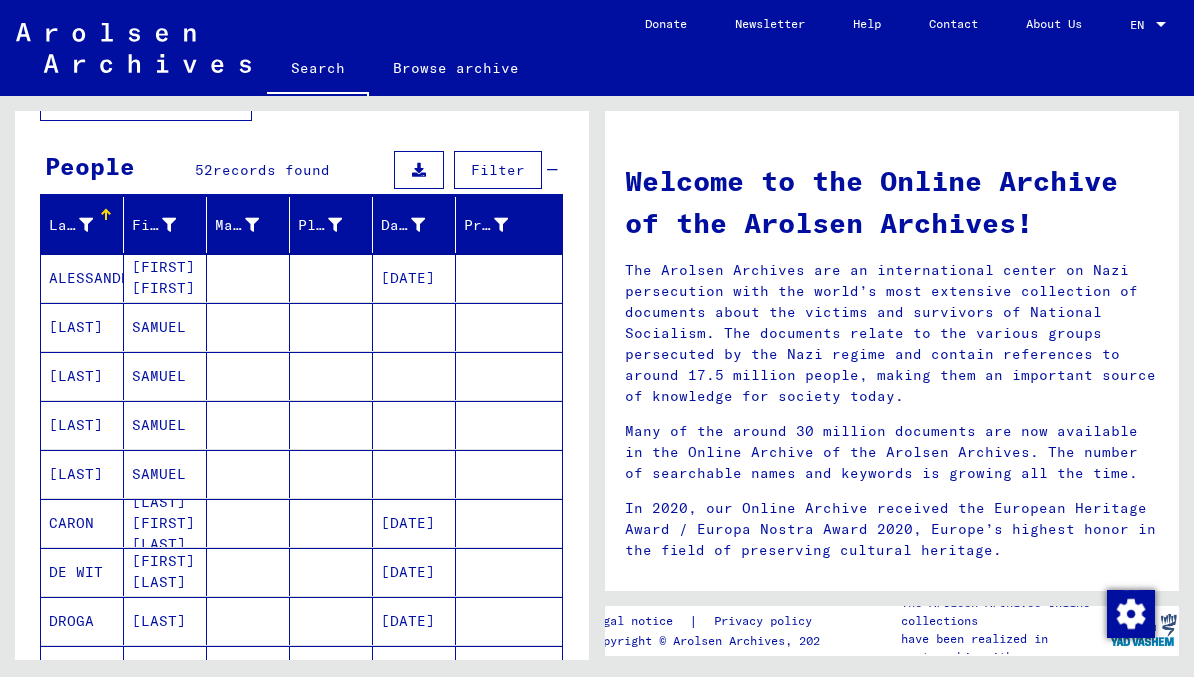 scroll, scrollTop: 150, scrollLeft: 0, axis: vertical 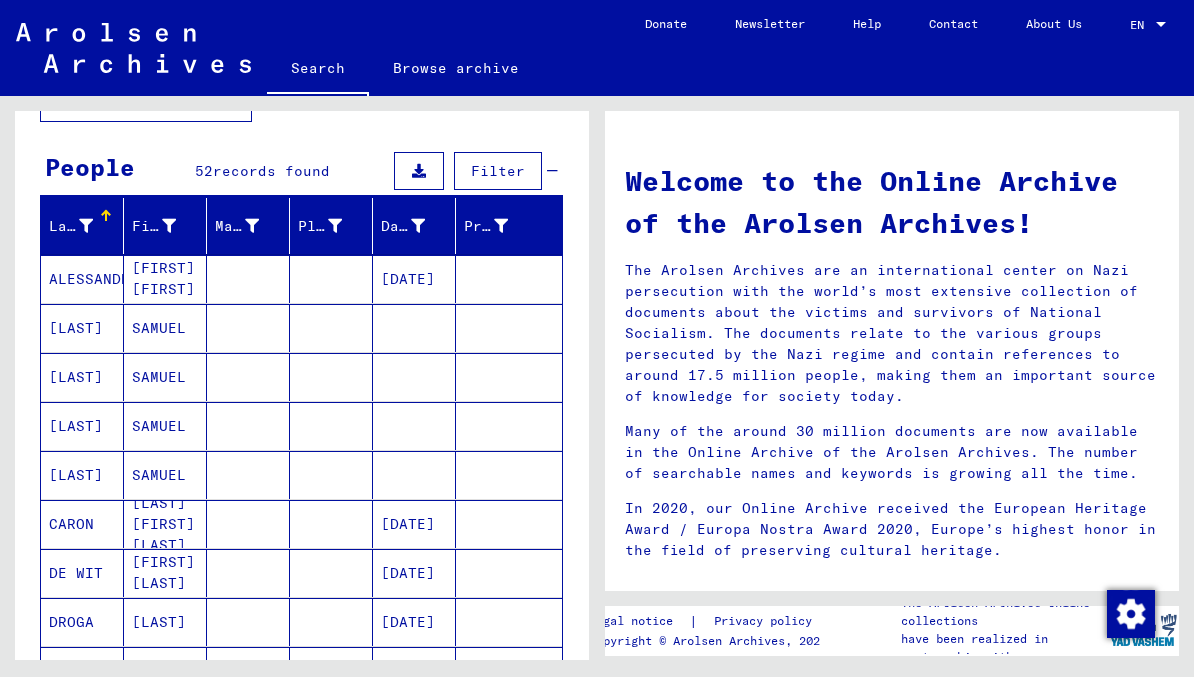 click at bounding box center [419, 171] 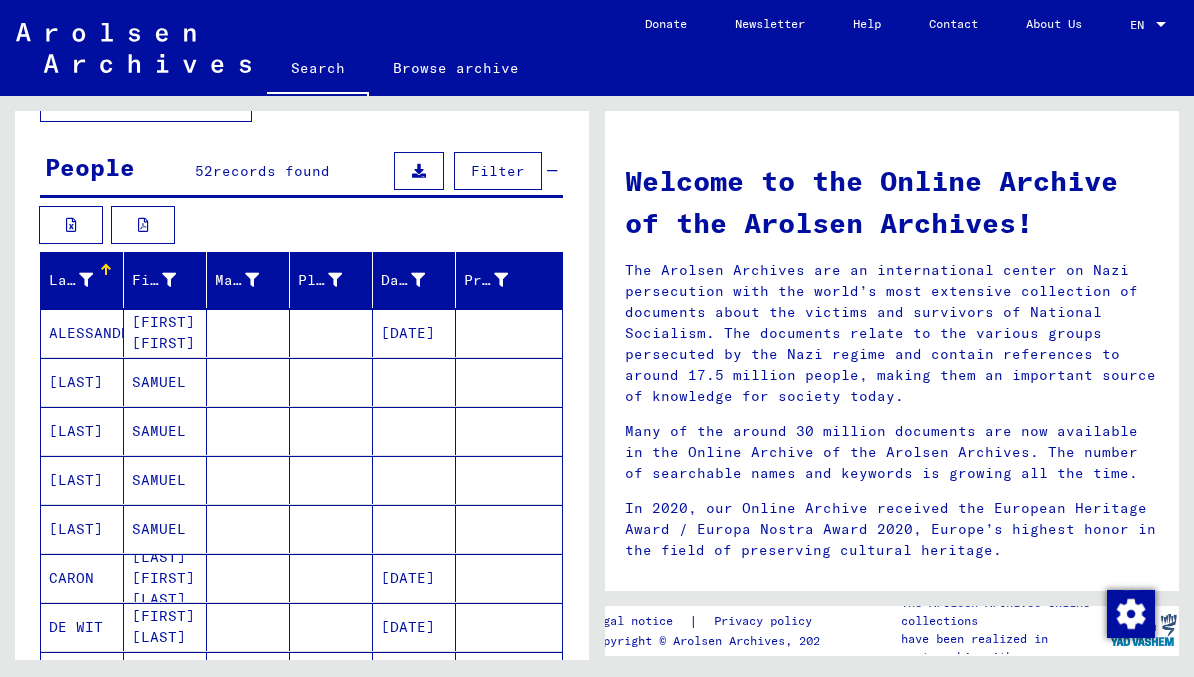 click on "Filter" at bounding box center (498, 171) 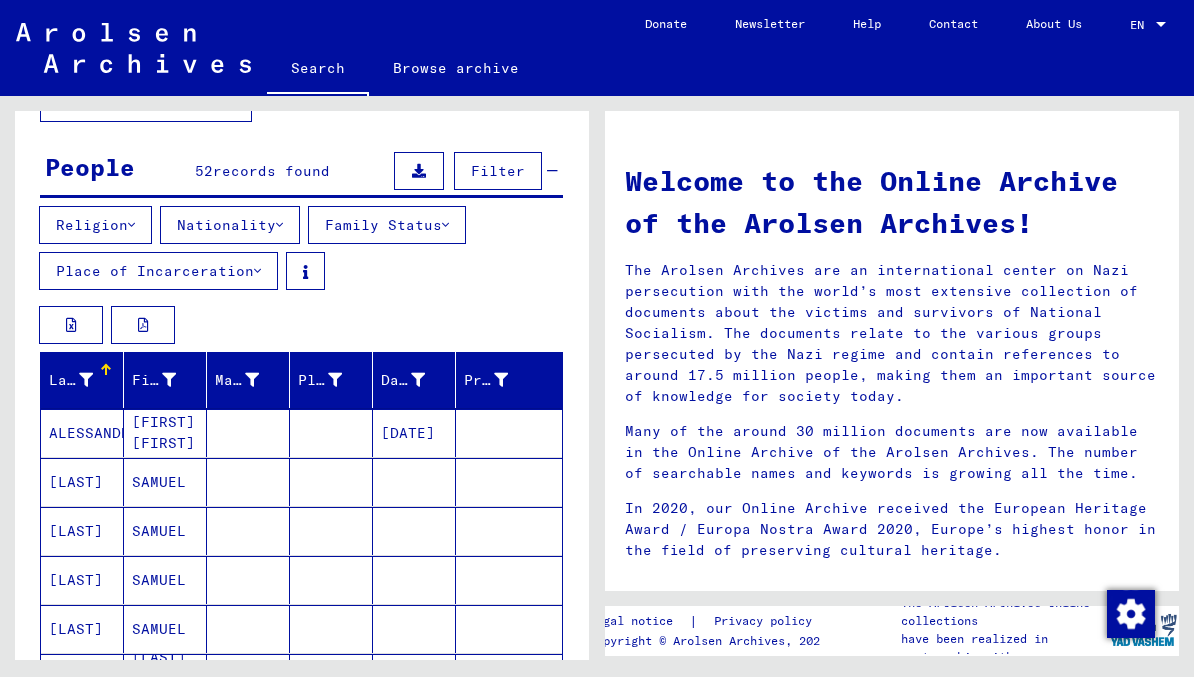 click on "Place of Incarceration" at bounding box center (158, 271) 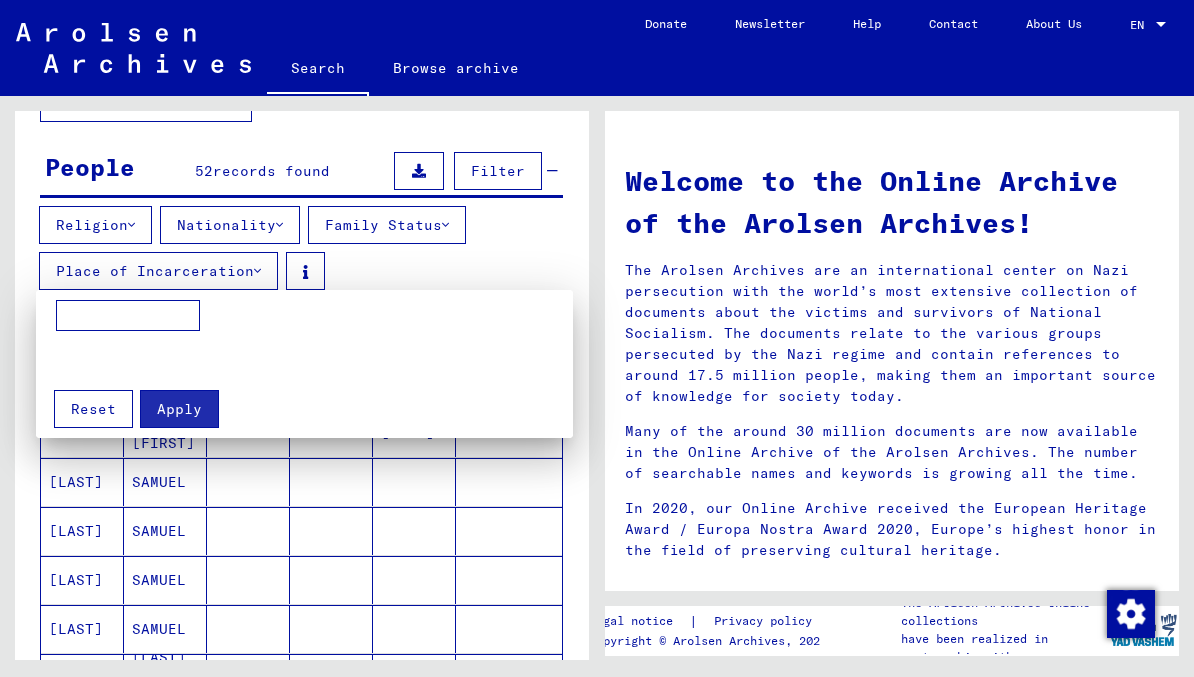 click at bounding box center [128, 316] 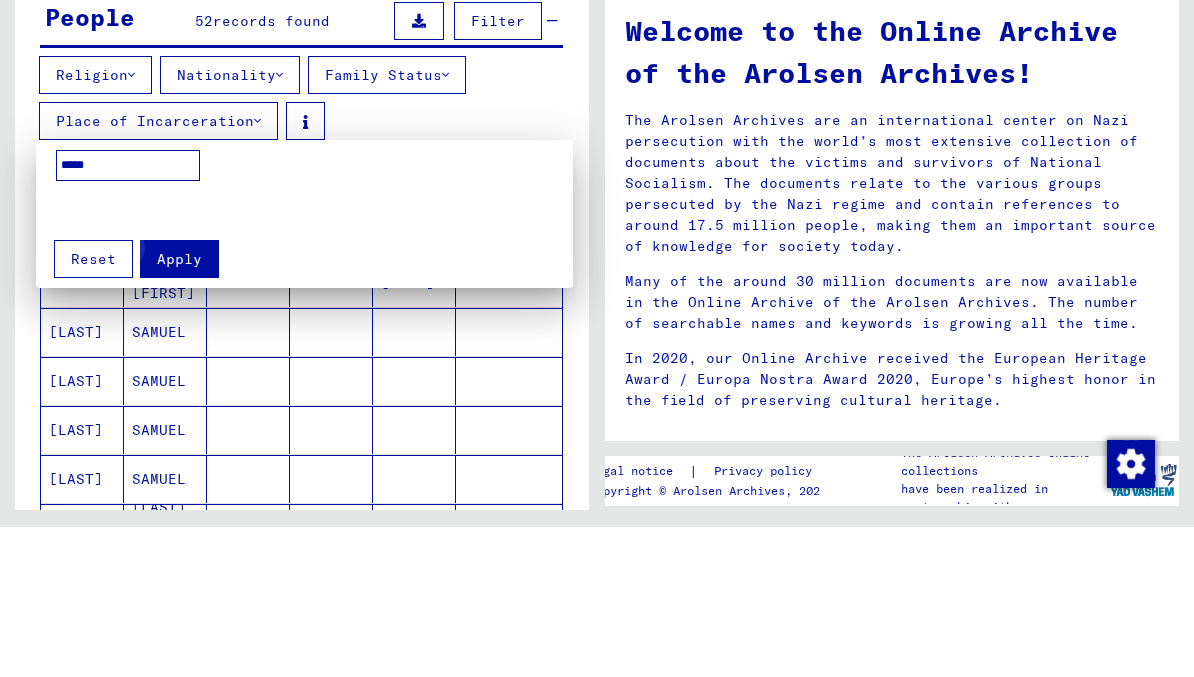 type on "*****" 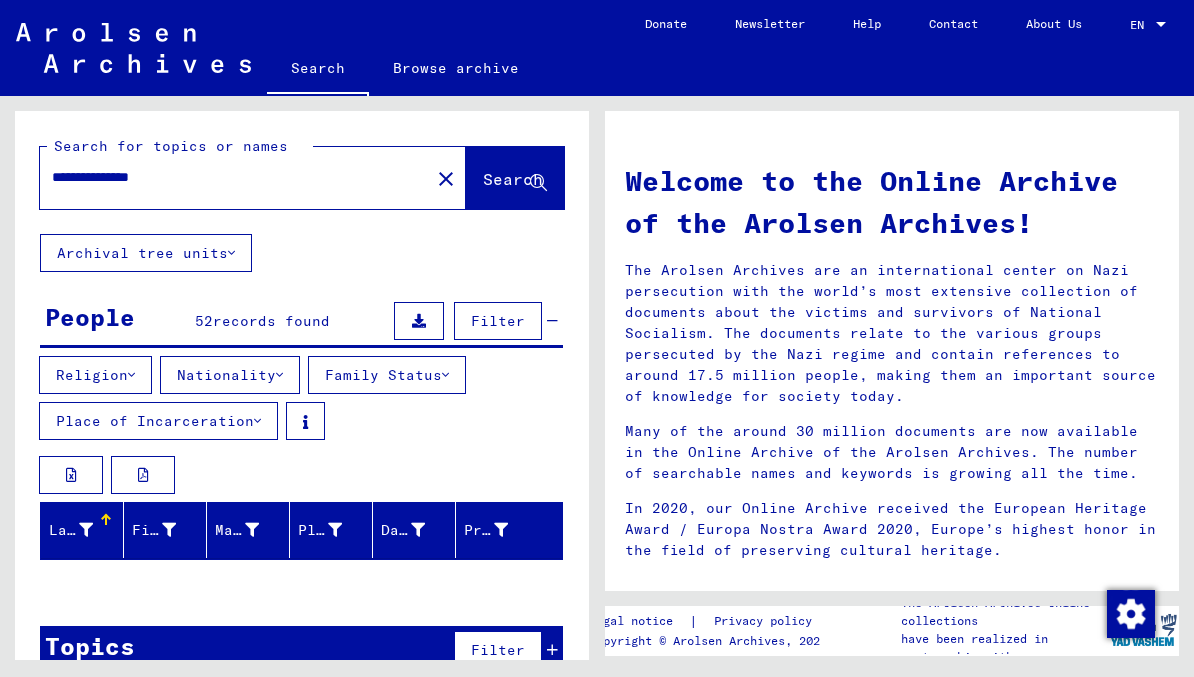 scroll, scrollTop: 0, scrollLeft: 0, axis: both 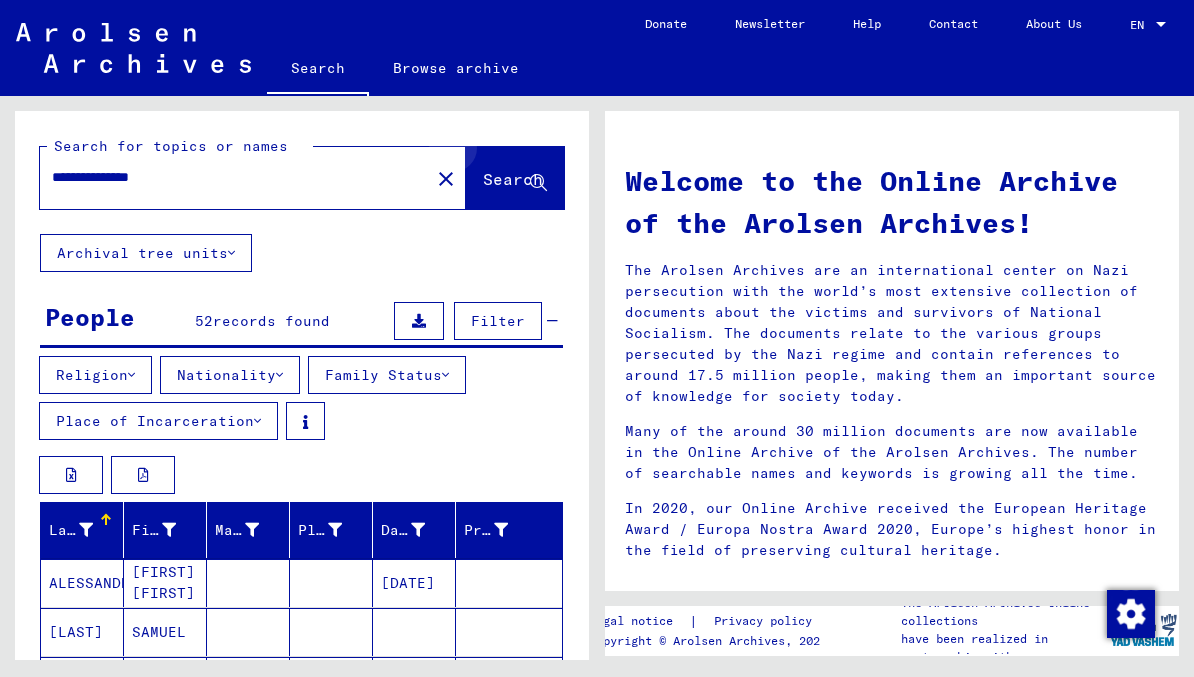 click on "Search" 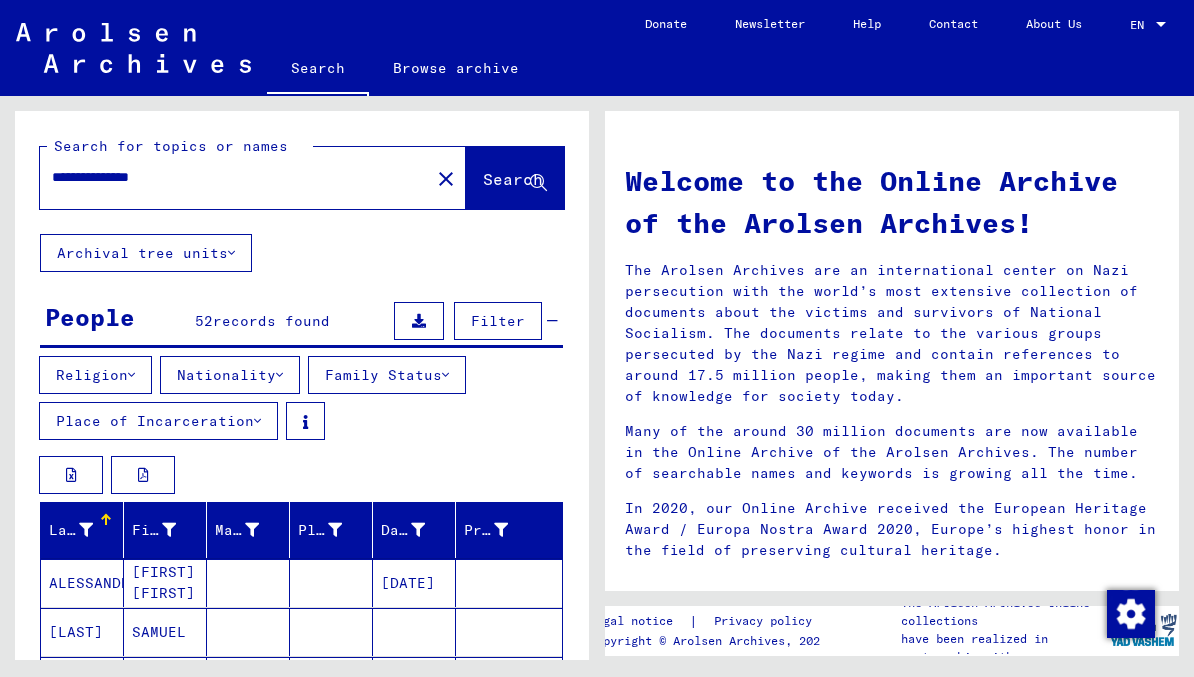 click on "Search" 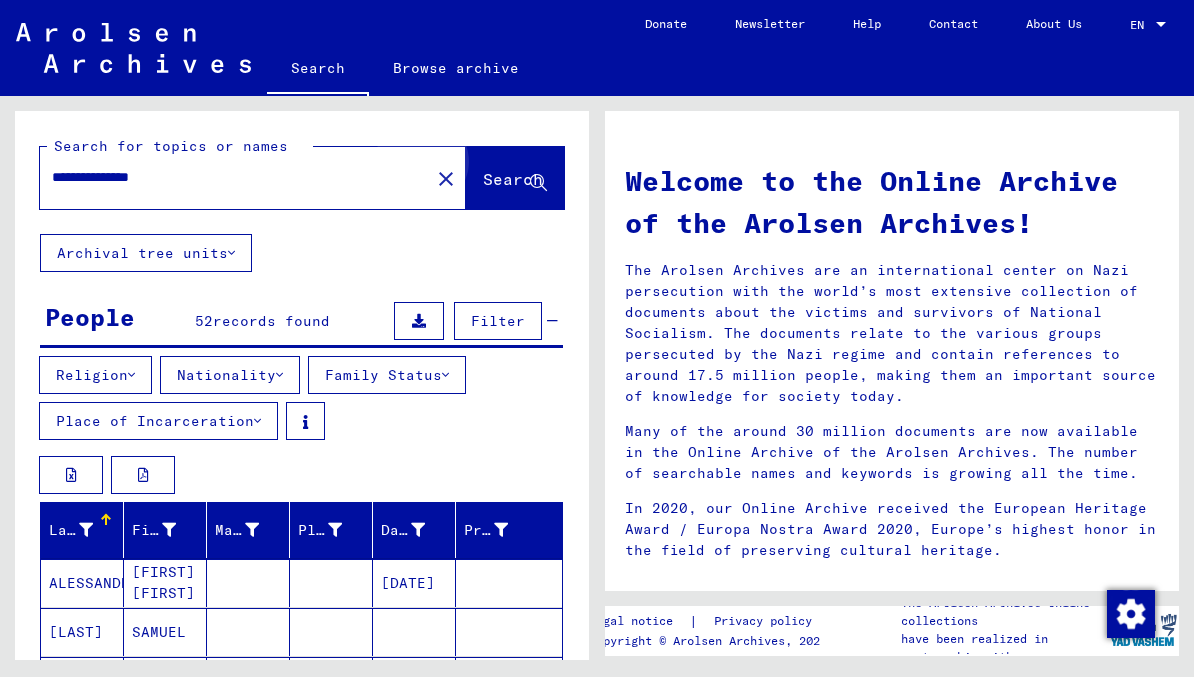 click on "Search" 